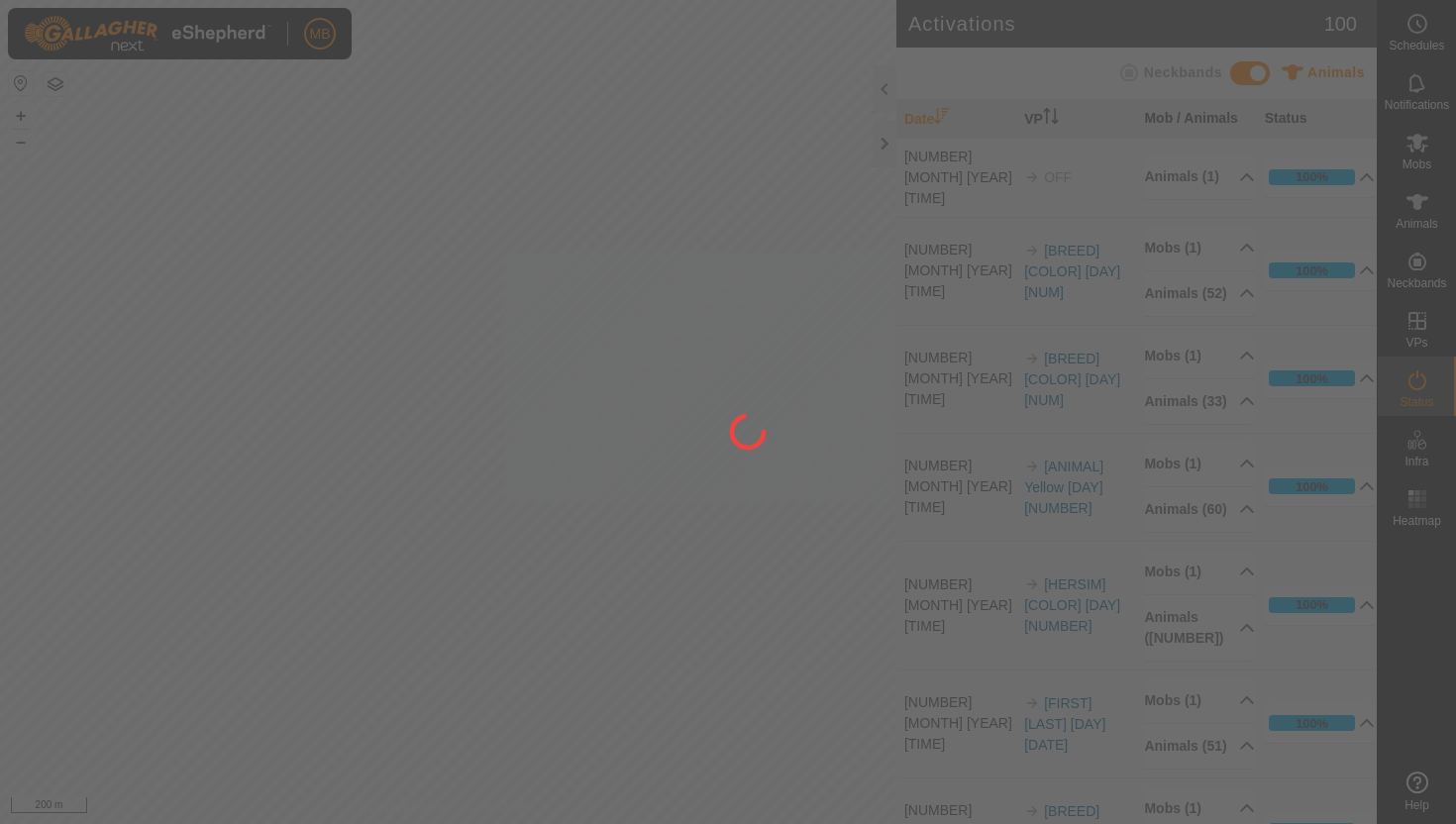 scroll, scrollTop: 0, scrollLeft: 0, axis: both 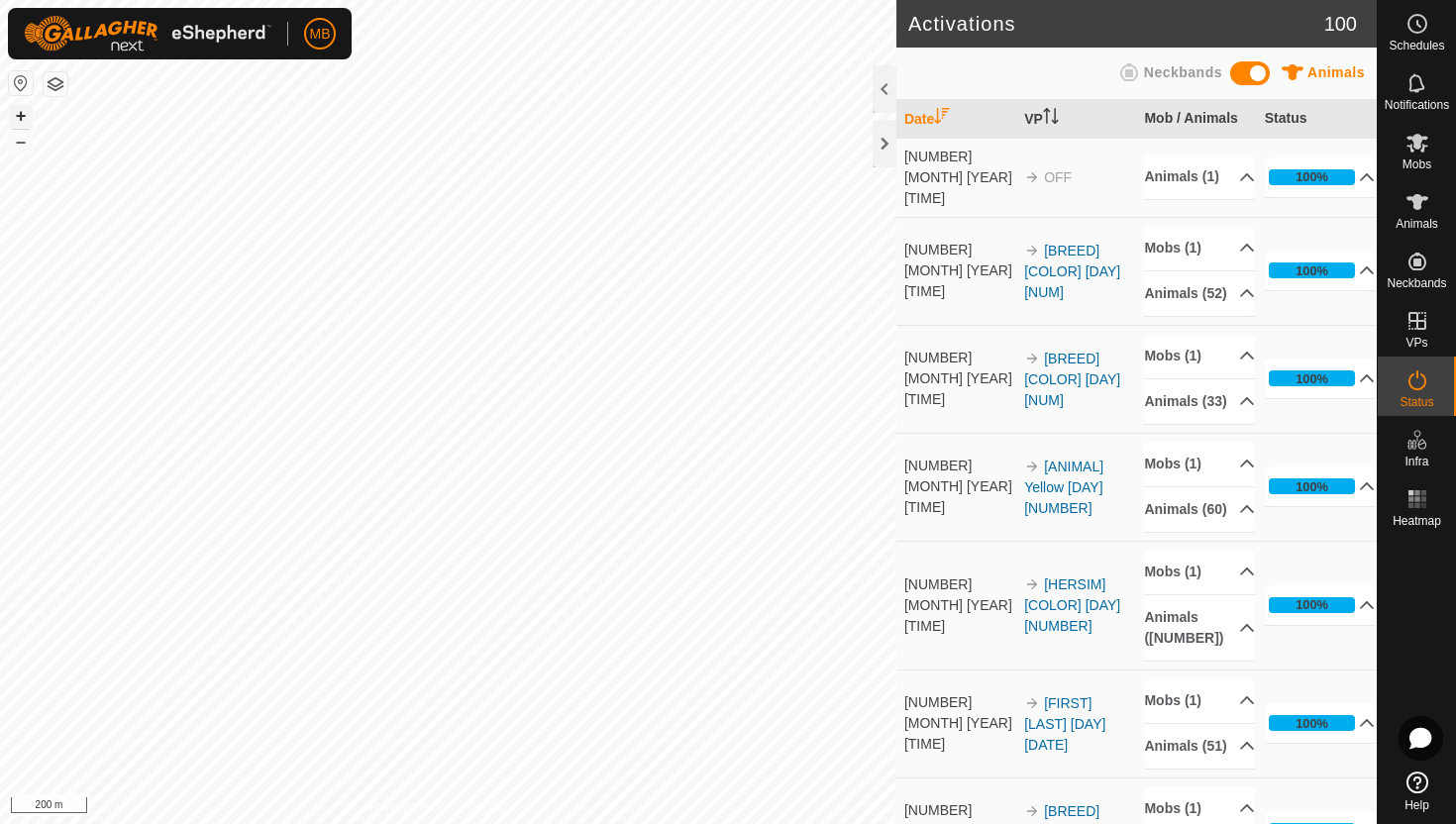 click on "+" at bounding box center [21, 116] 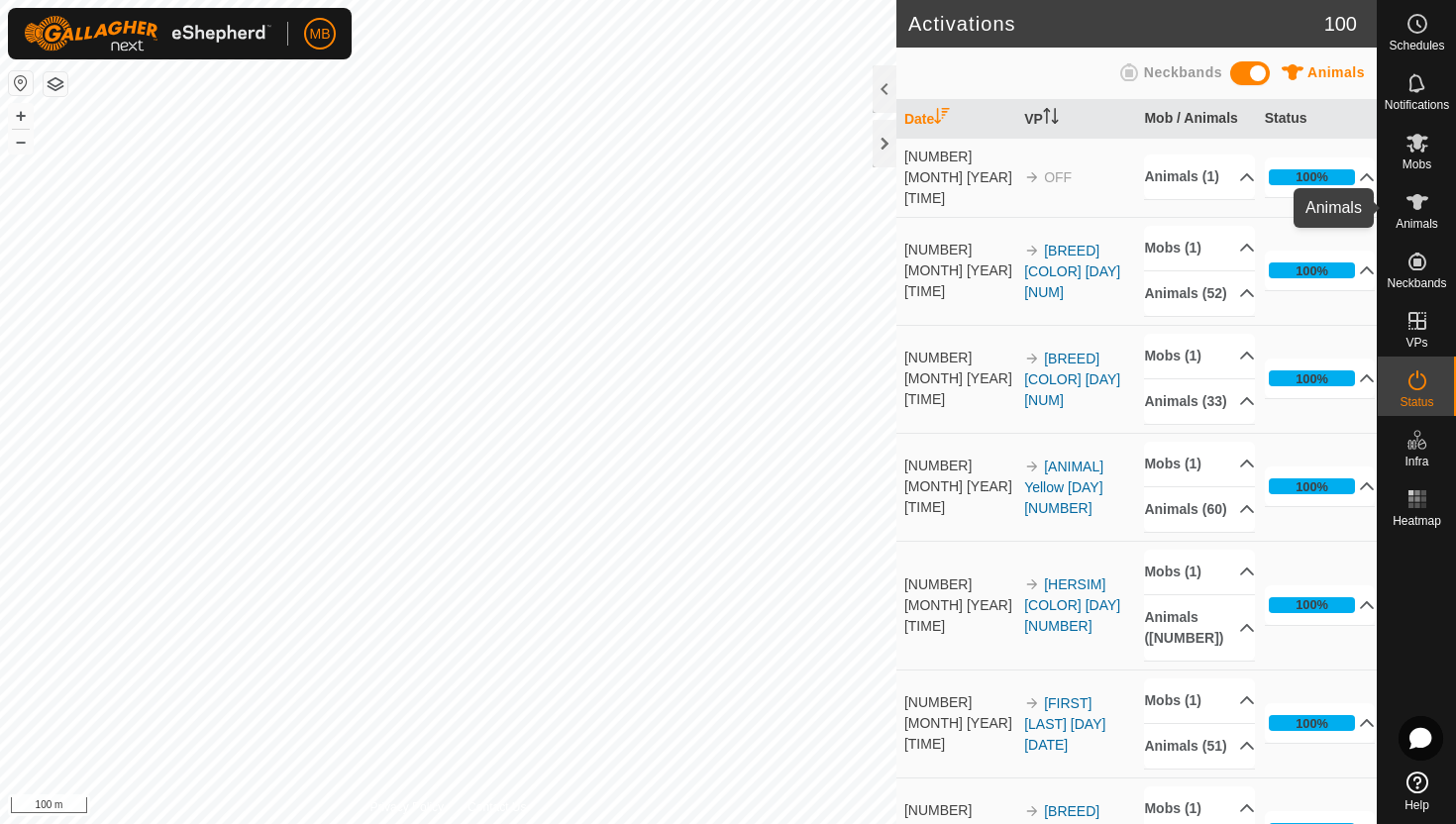 click 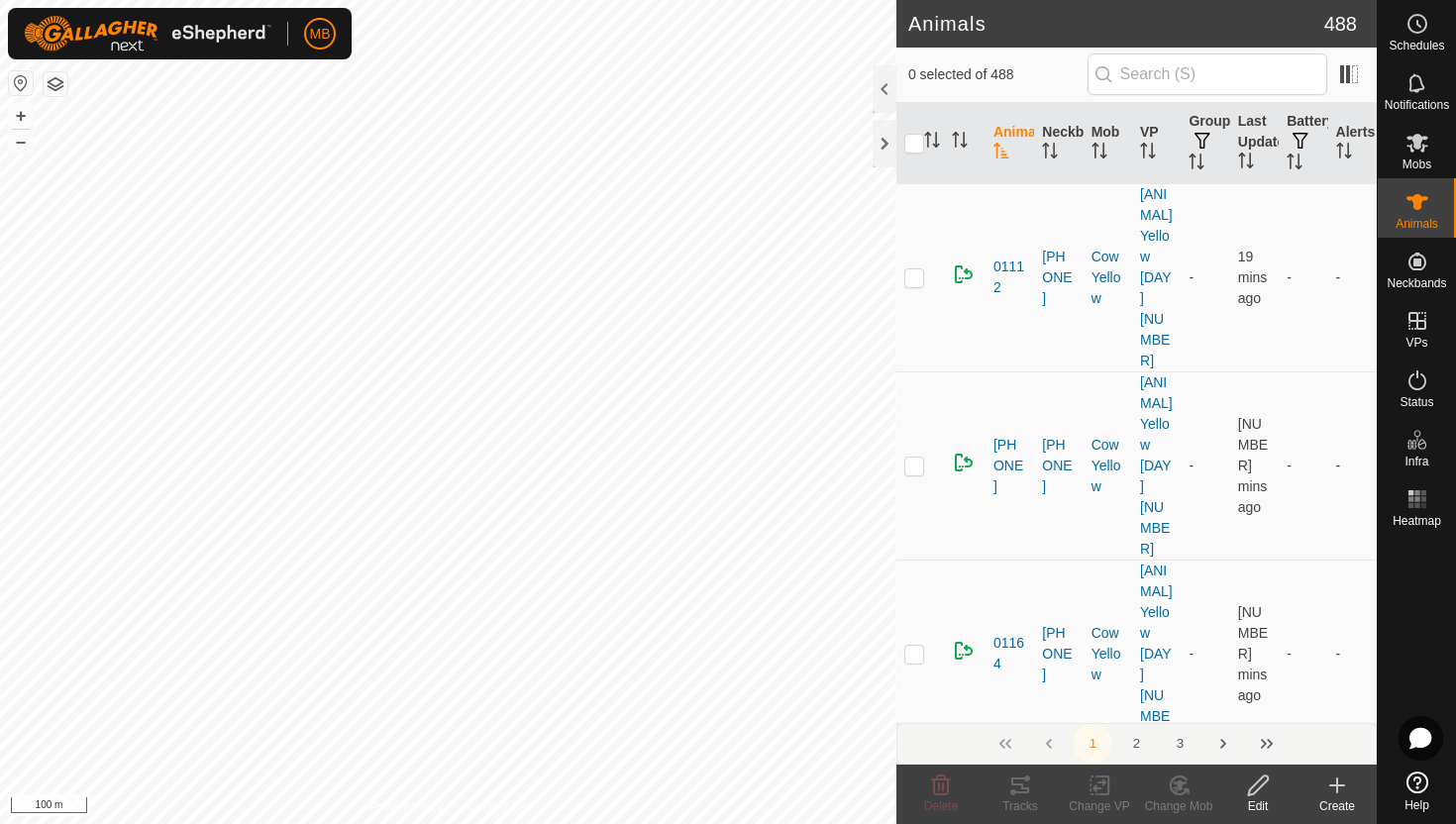 click 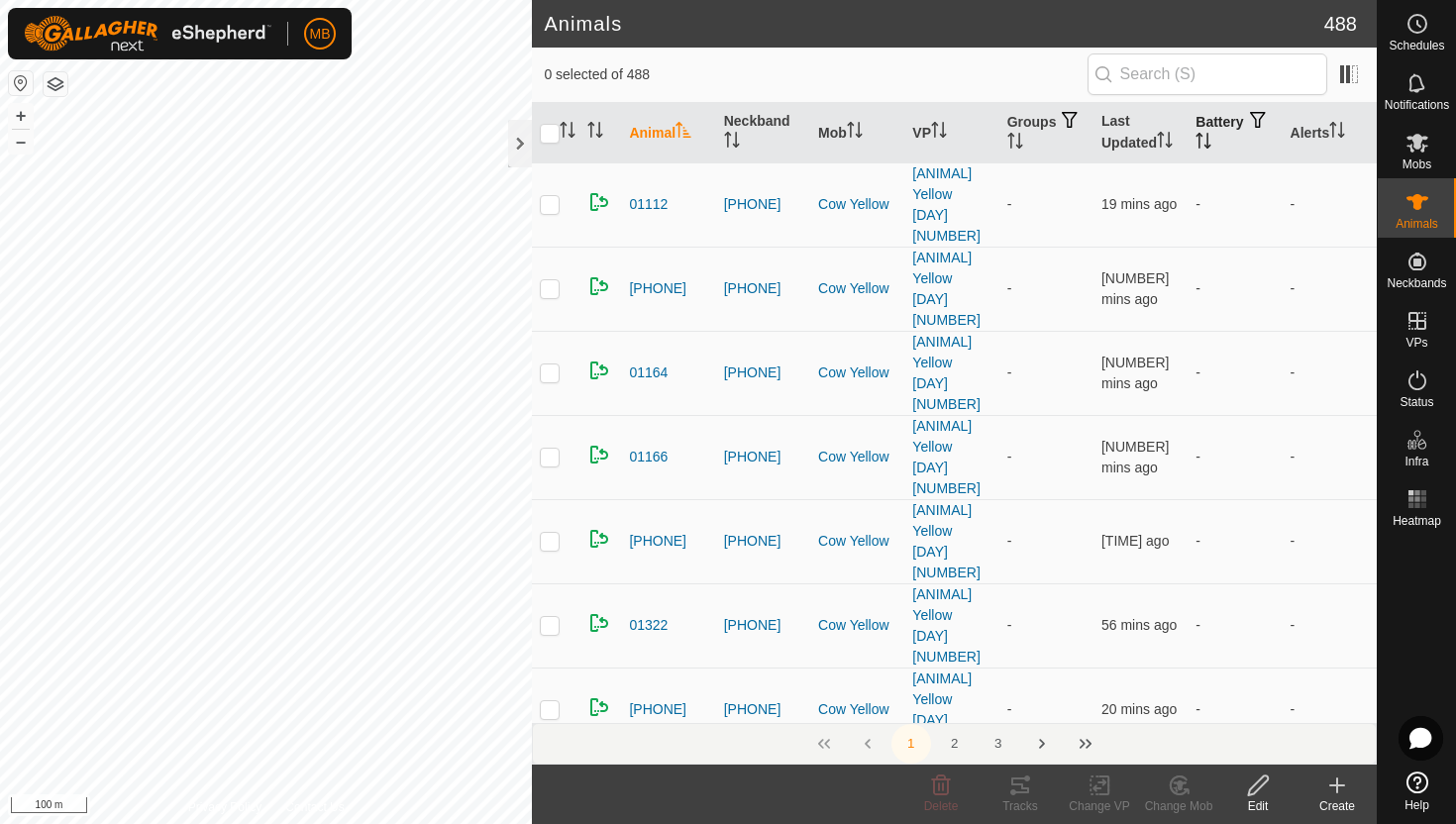click 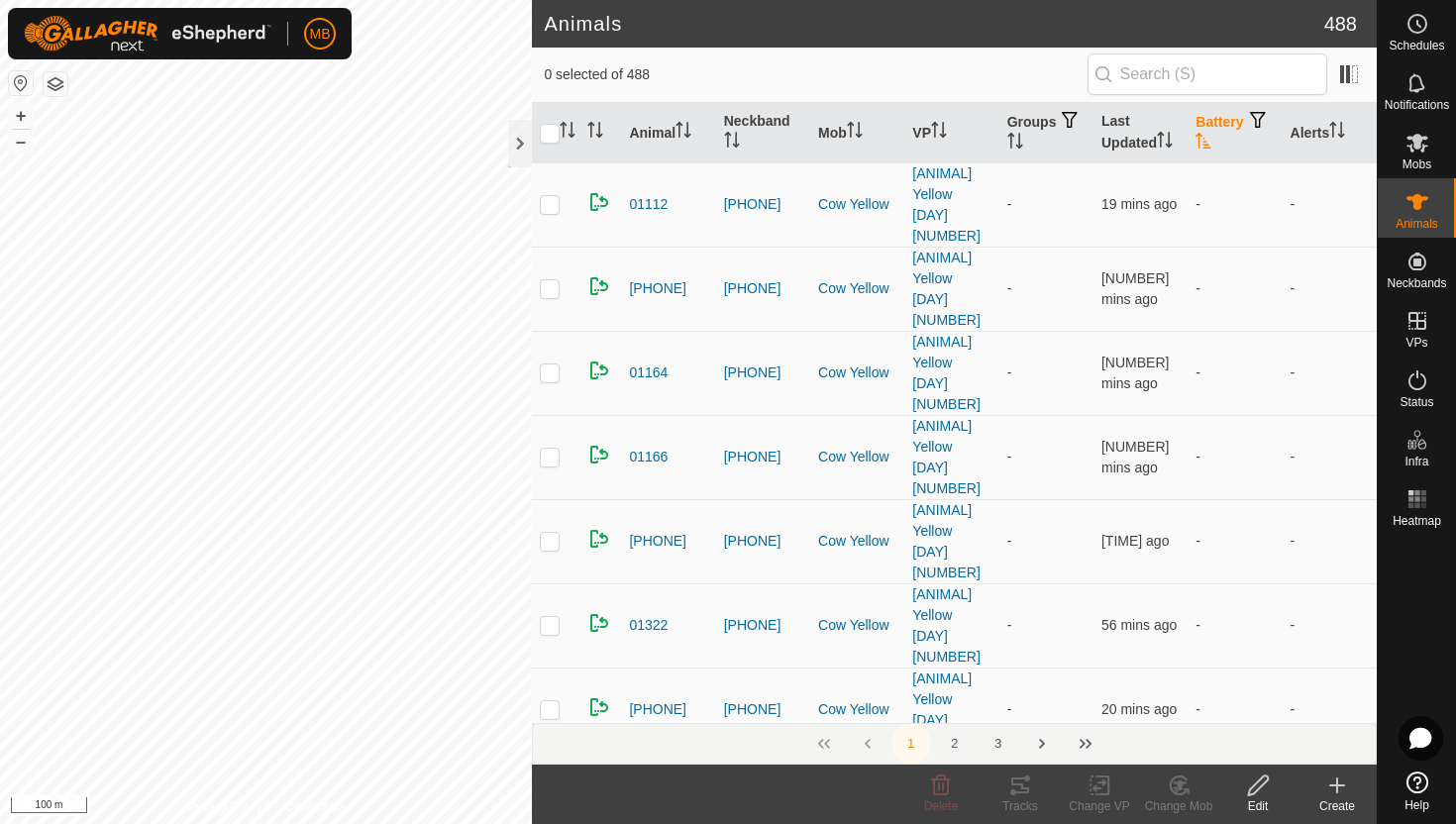 click 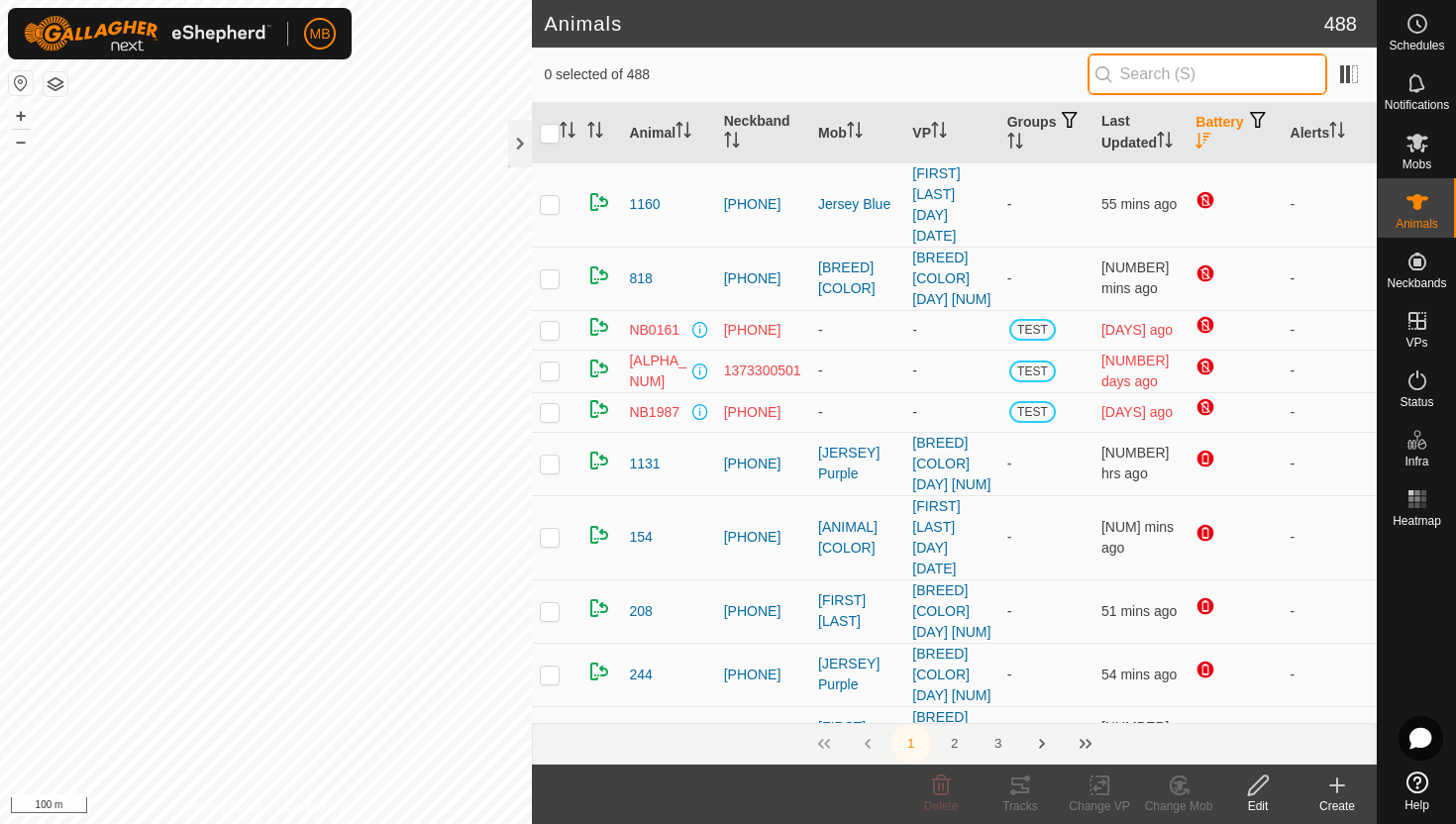 click at bounding box center [1207, 74] 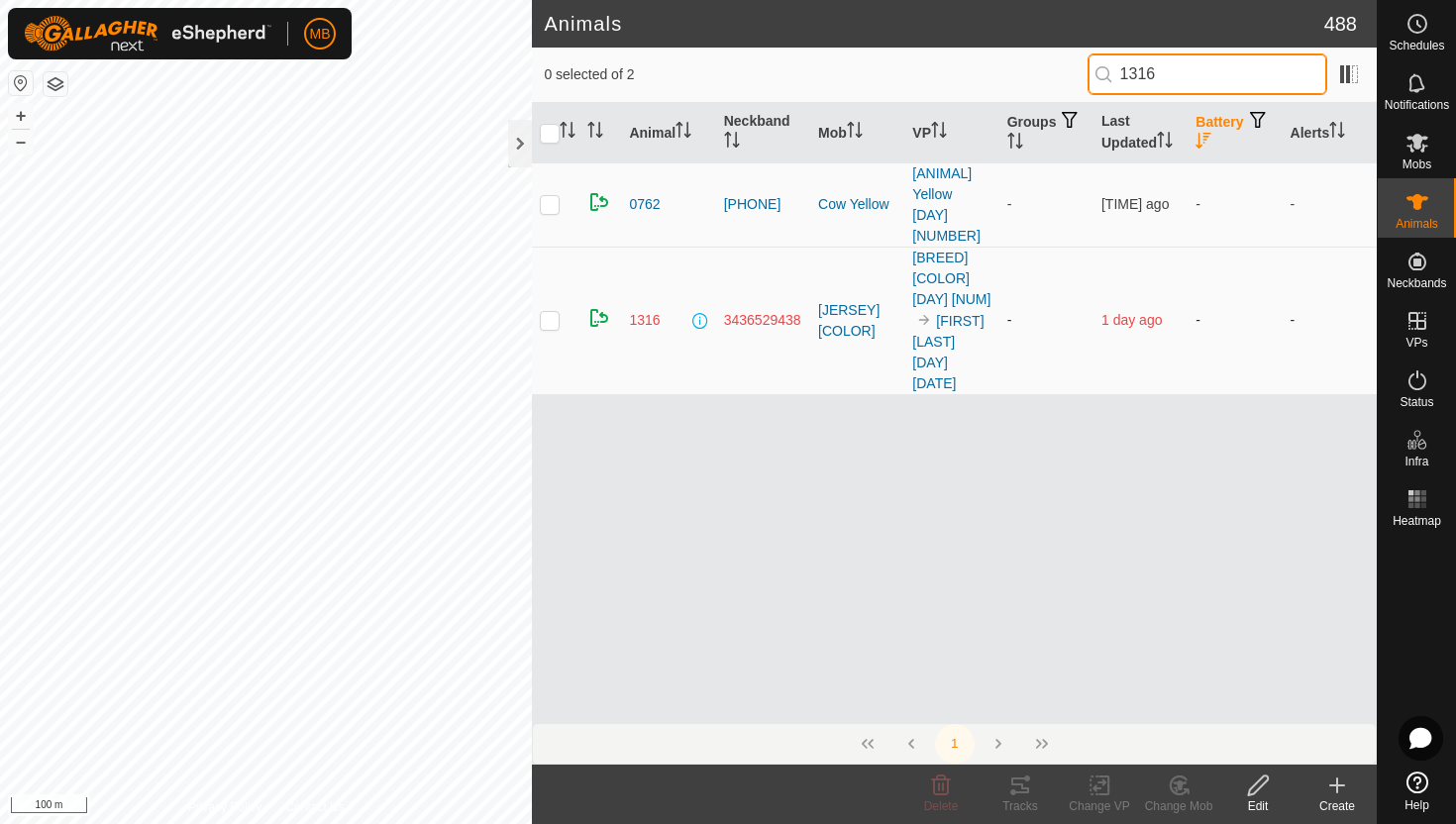type on "1316" 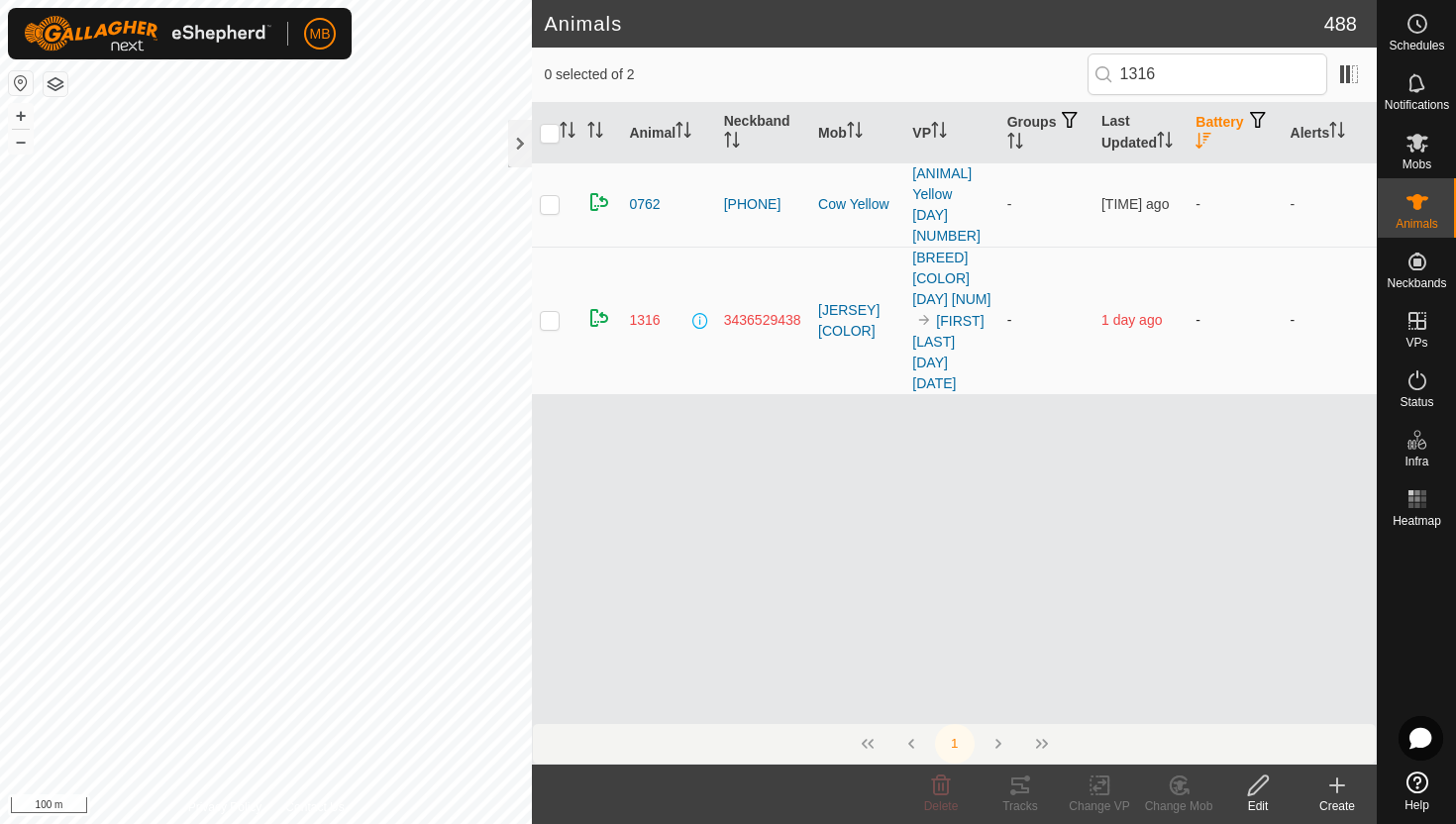 click at bounding box center [550, 320] 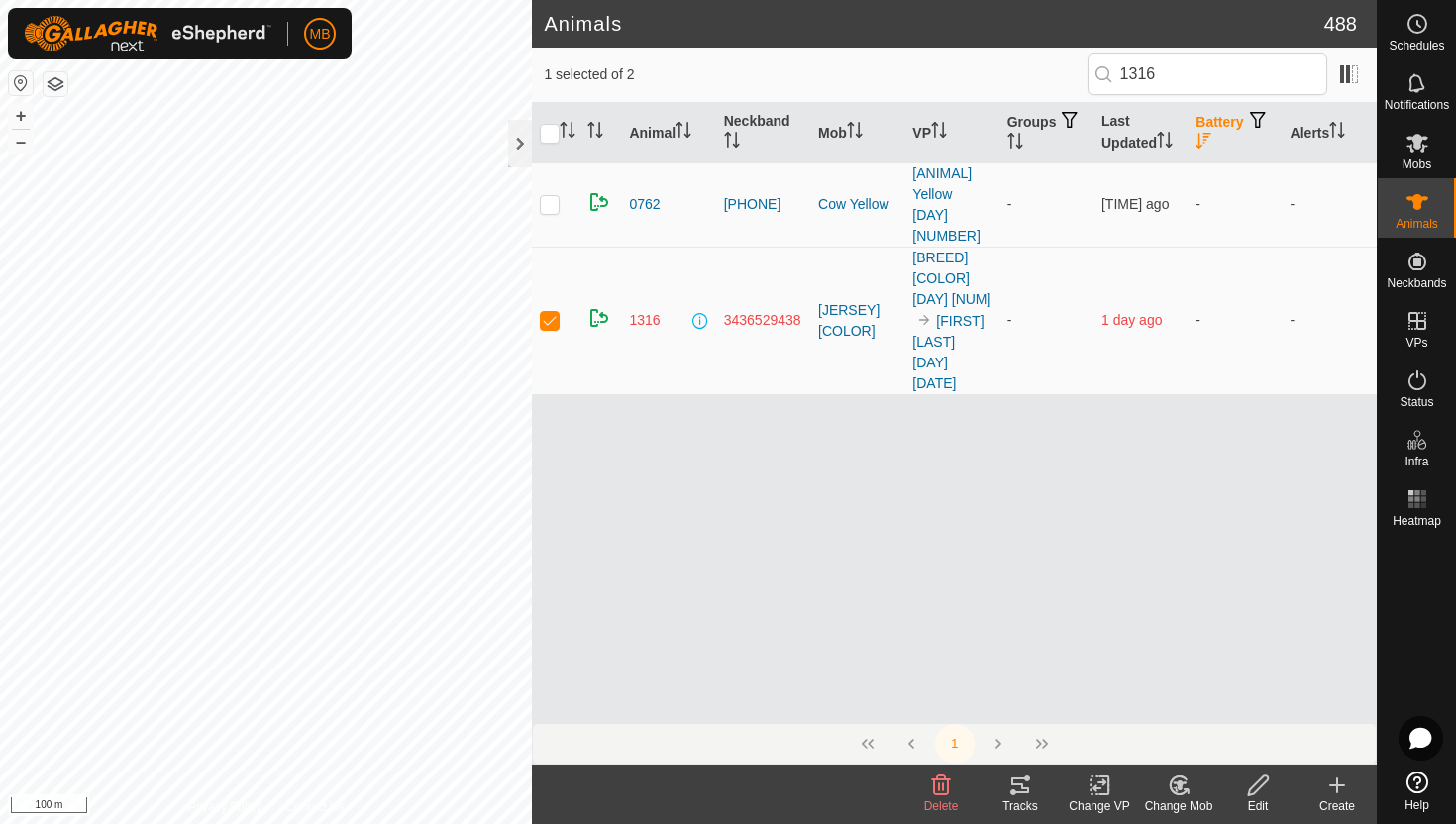 click 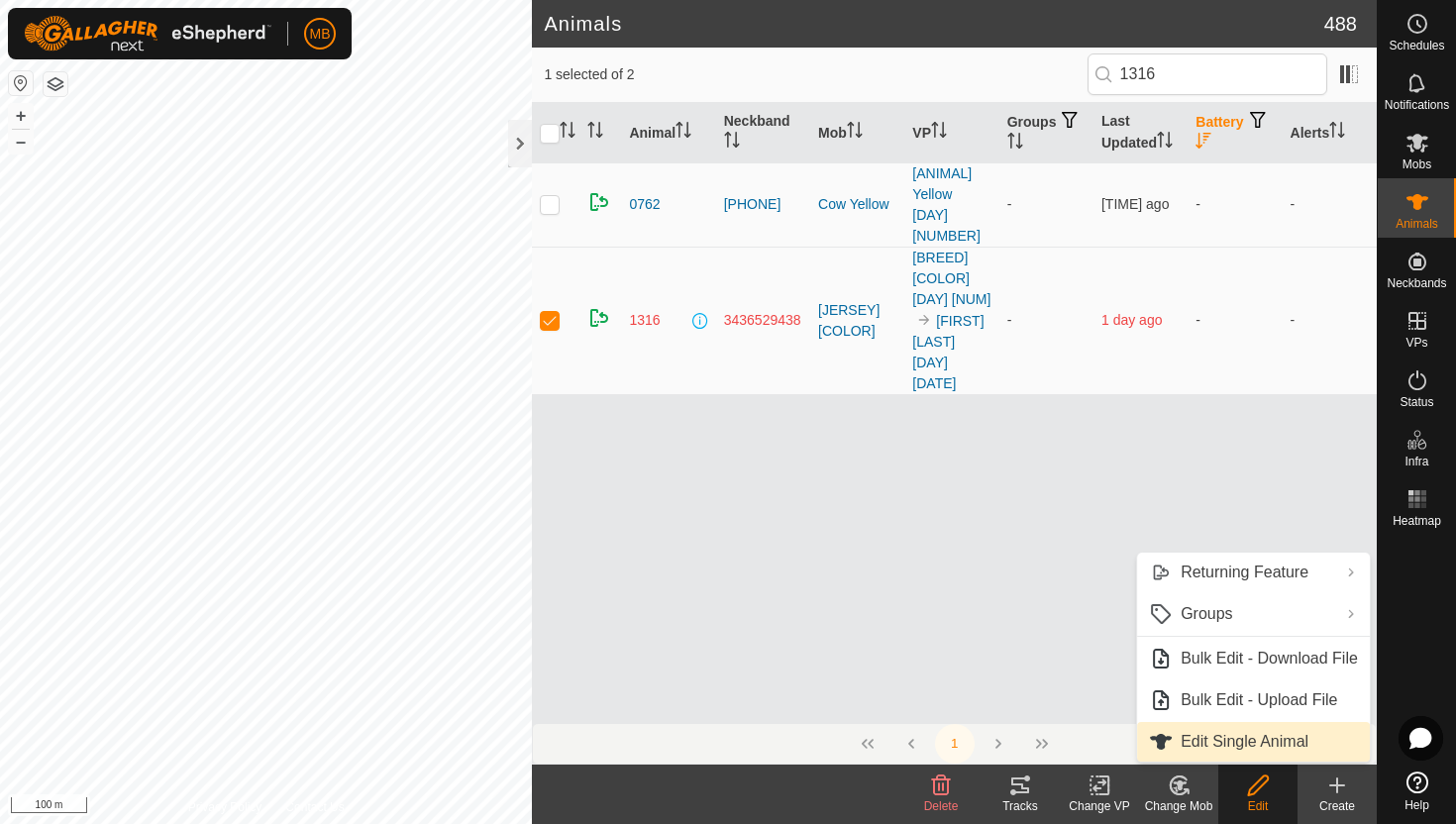 click on "Edit Single Animal" at bounding box center (1253, 742) 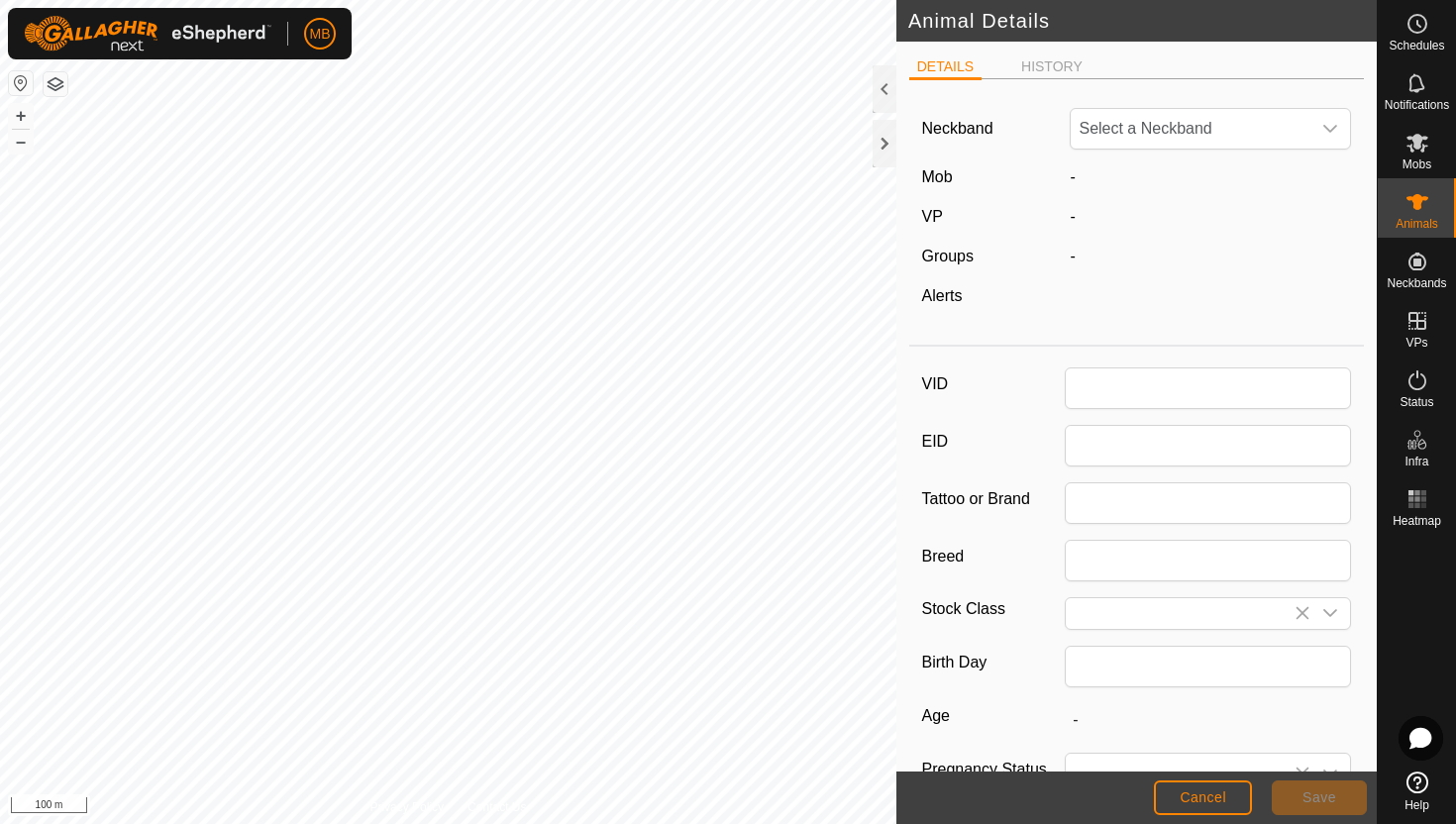 type on "1316" 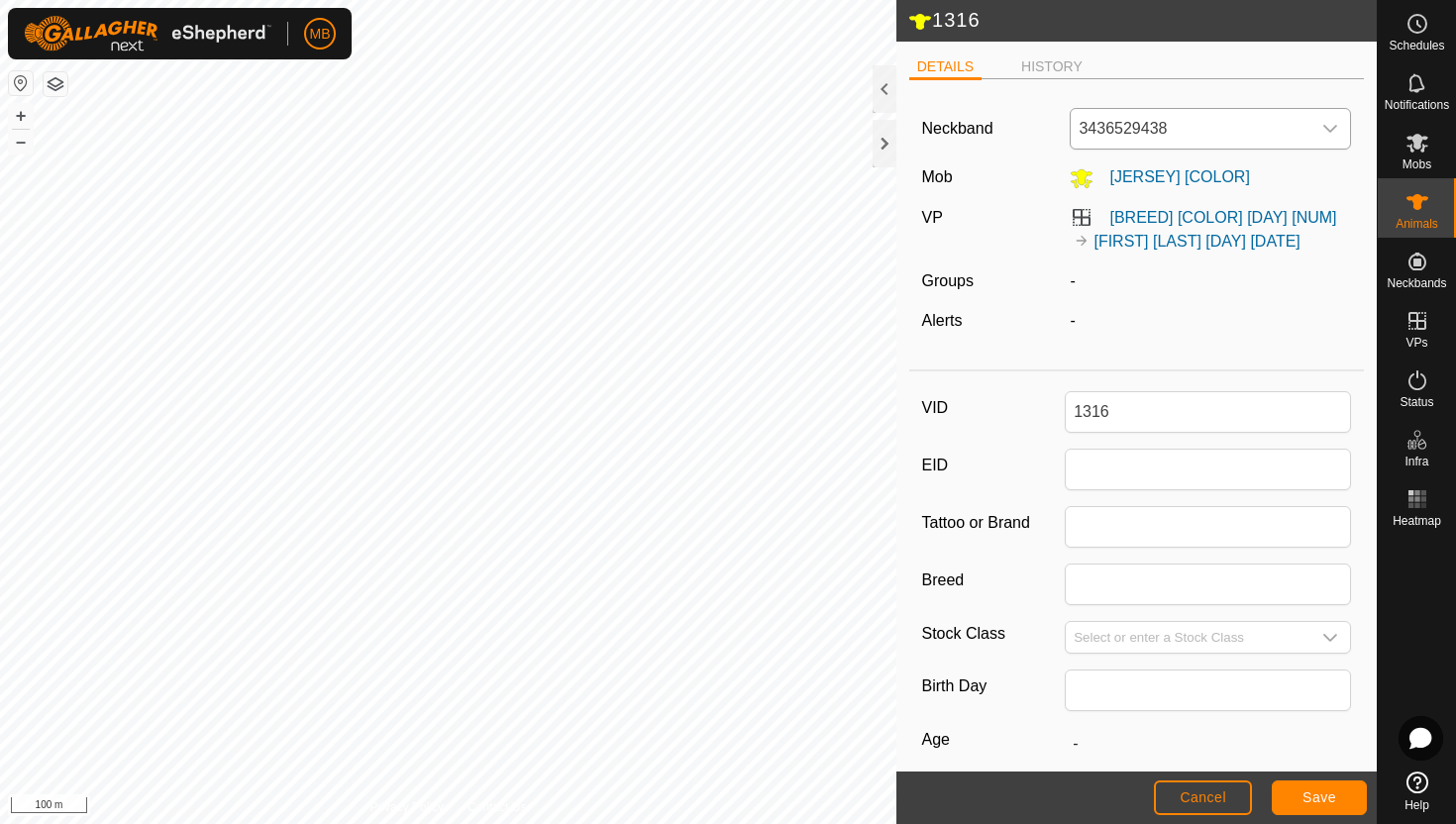 click 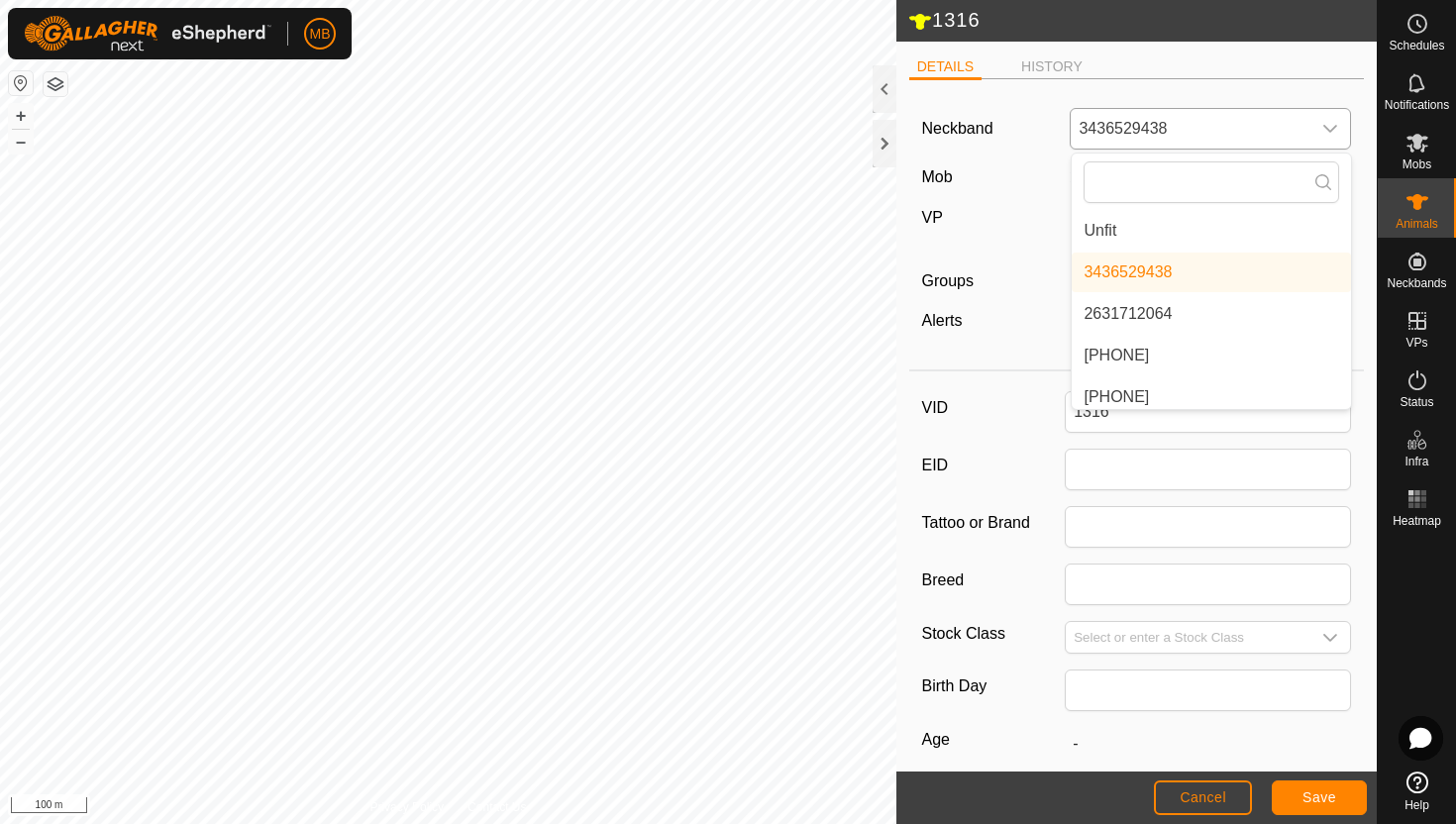 click on "Unfit" at bounding box center (1211, 231) 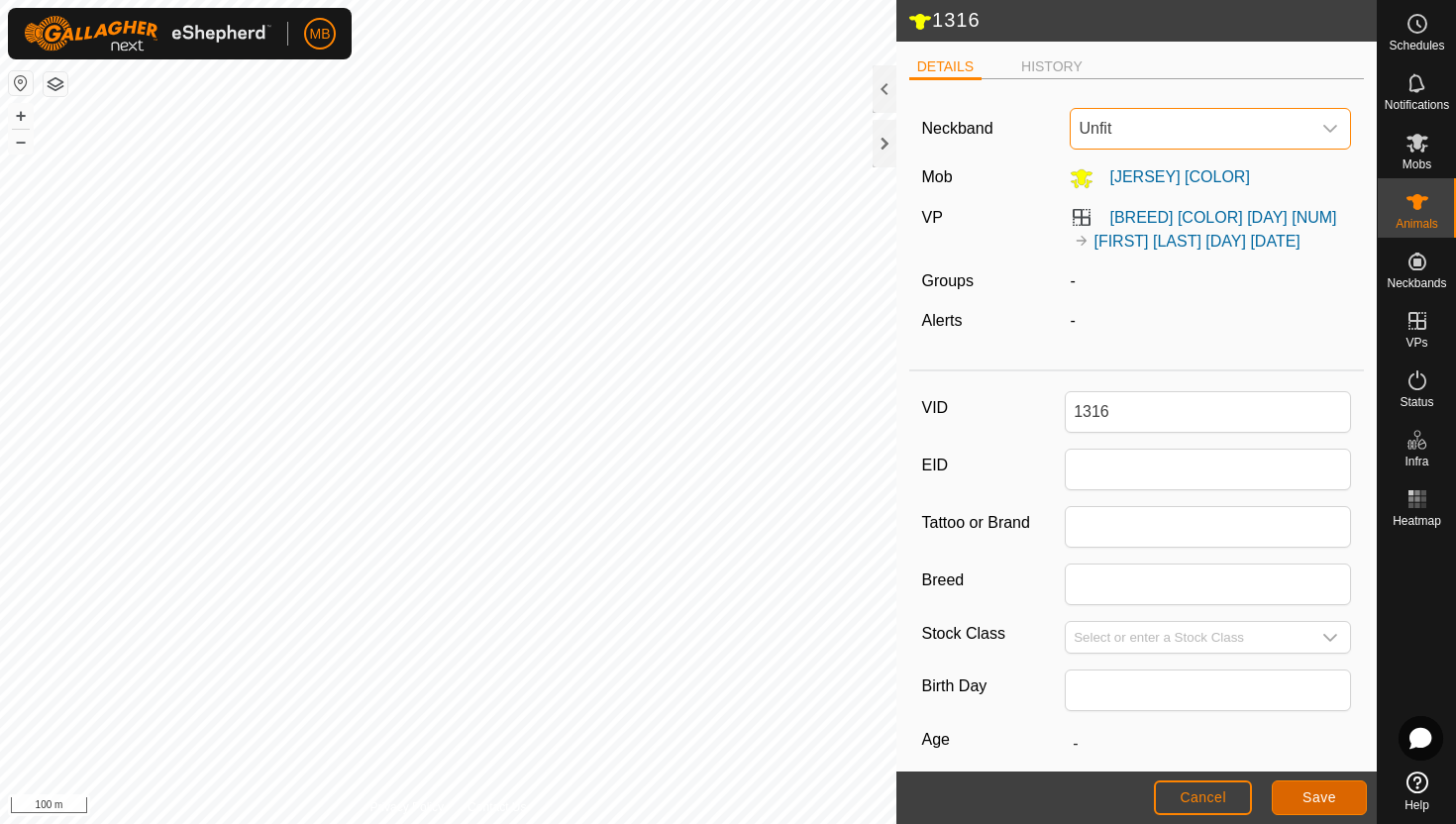 click on "Save" 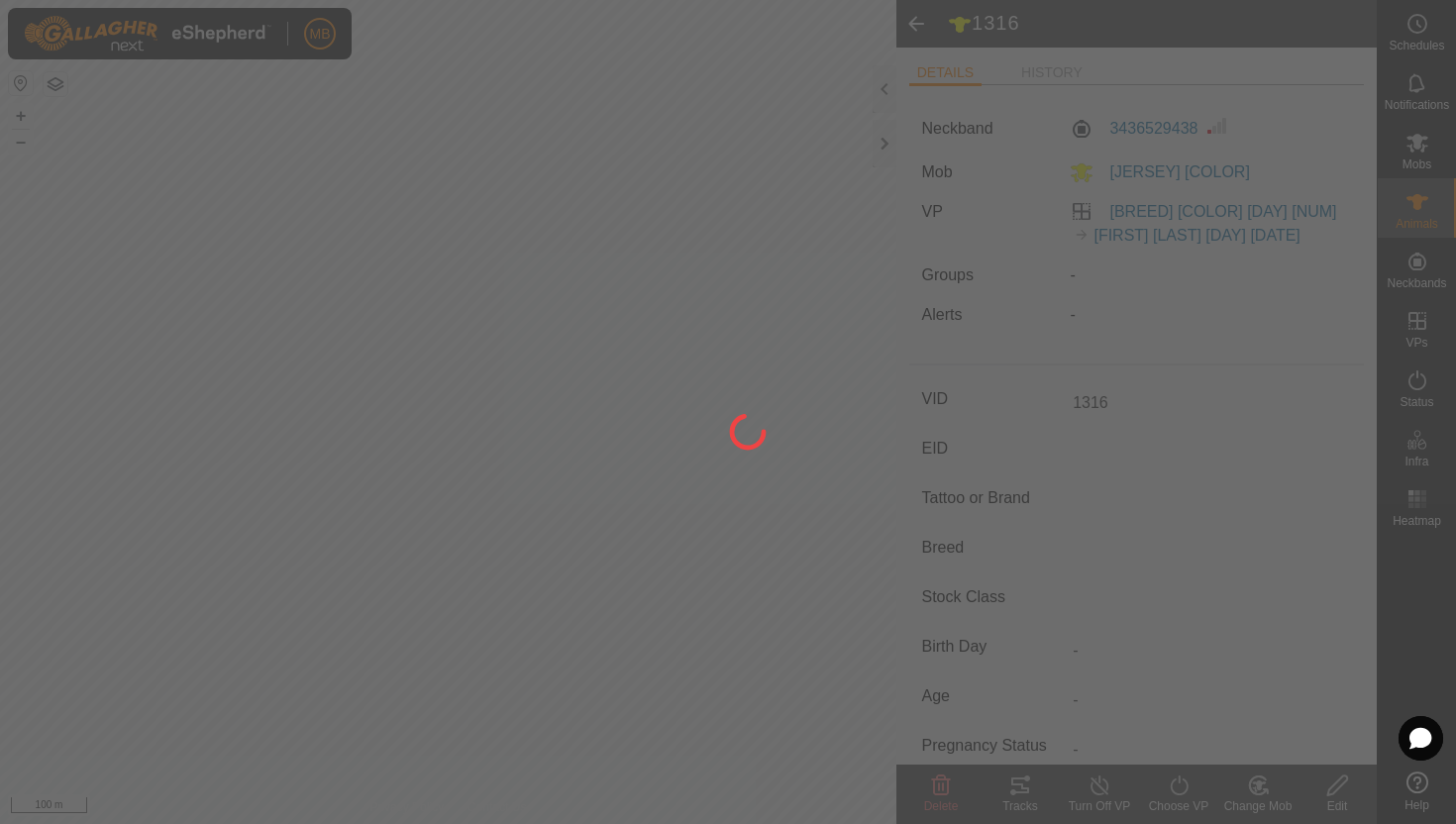 type on "-" 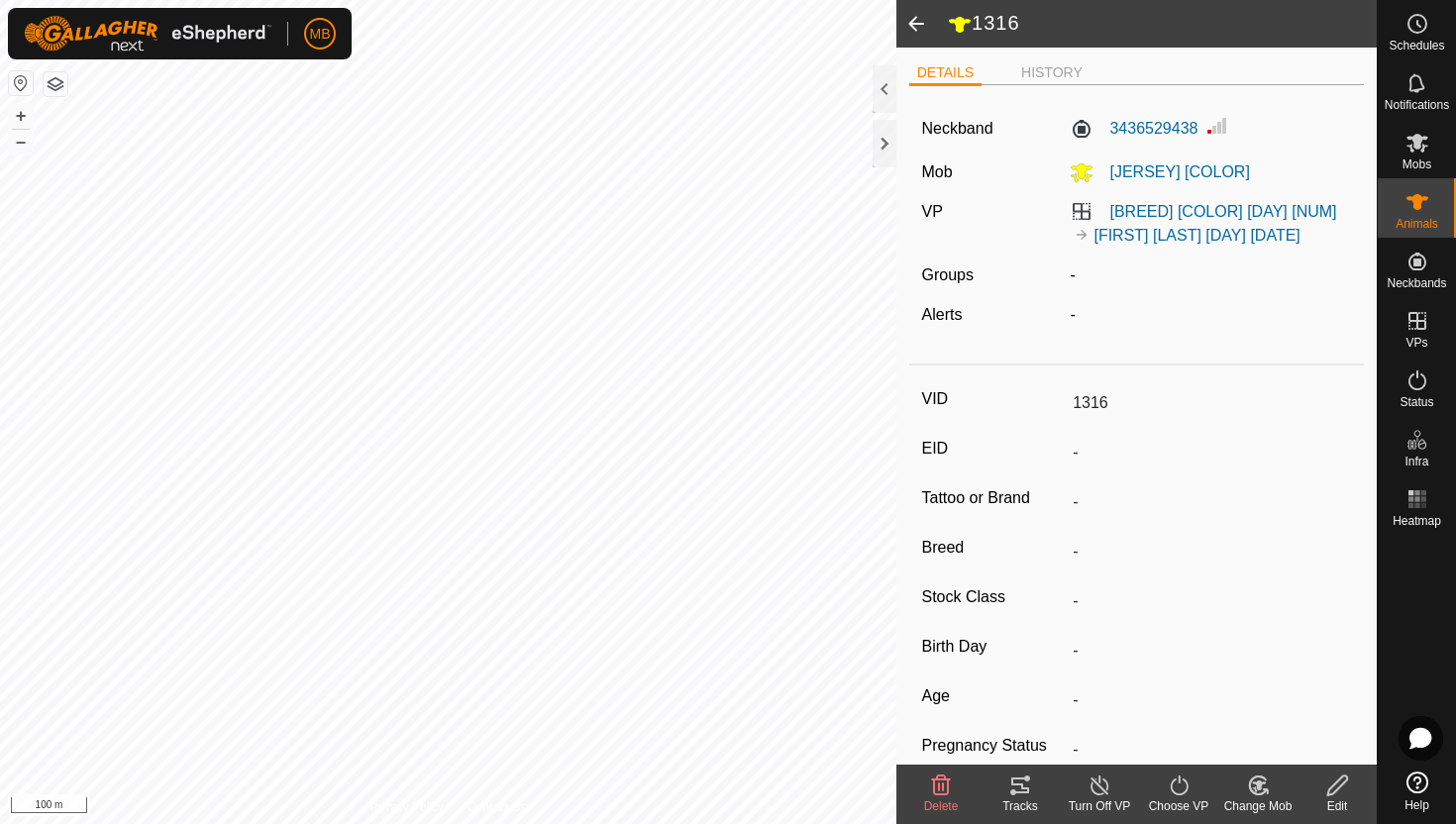 click 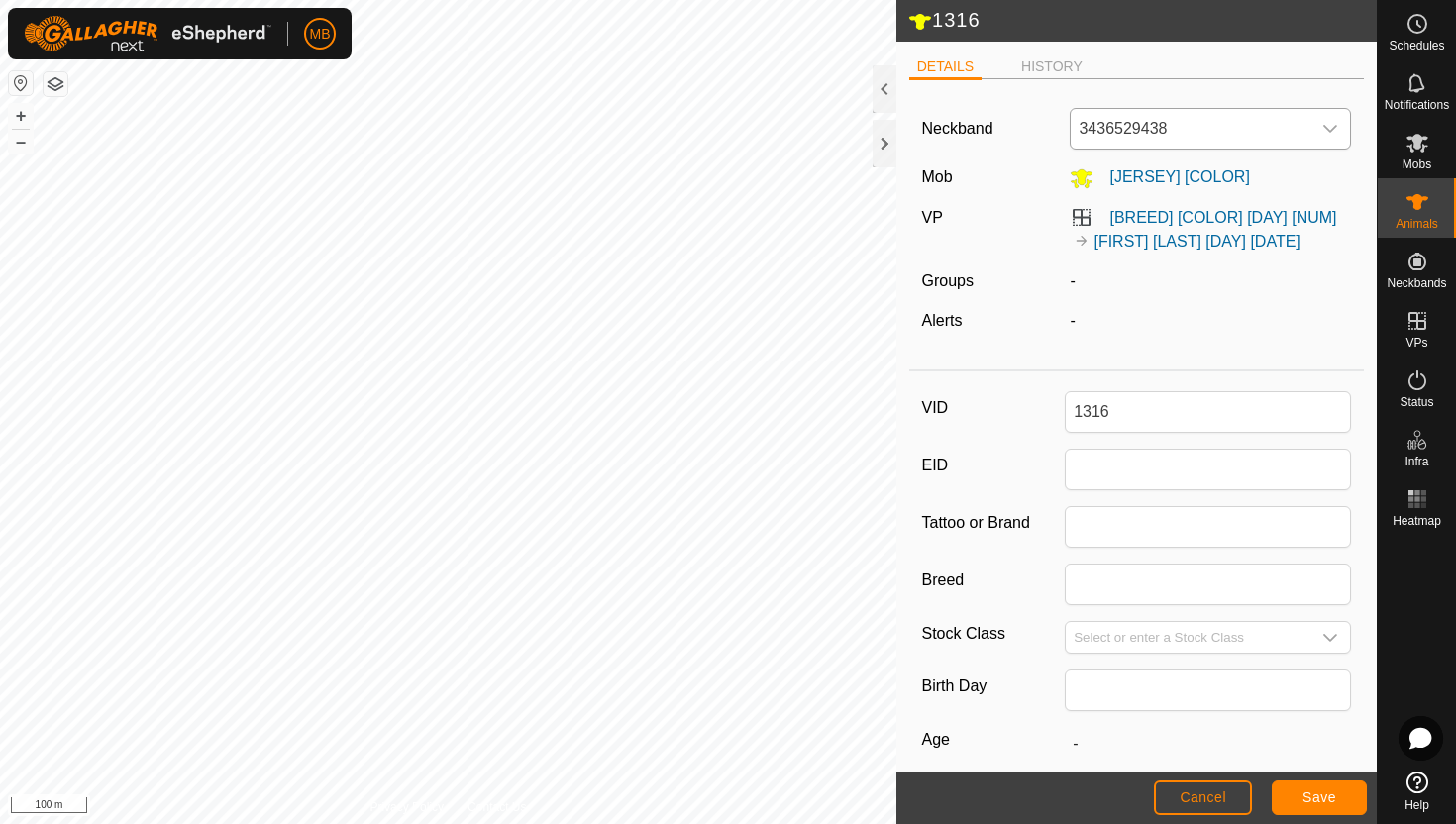 click 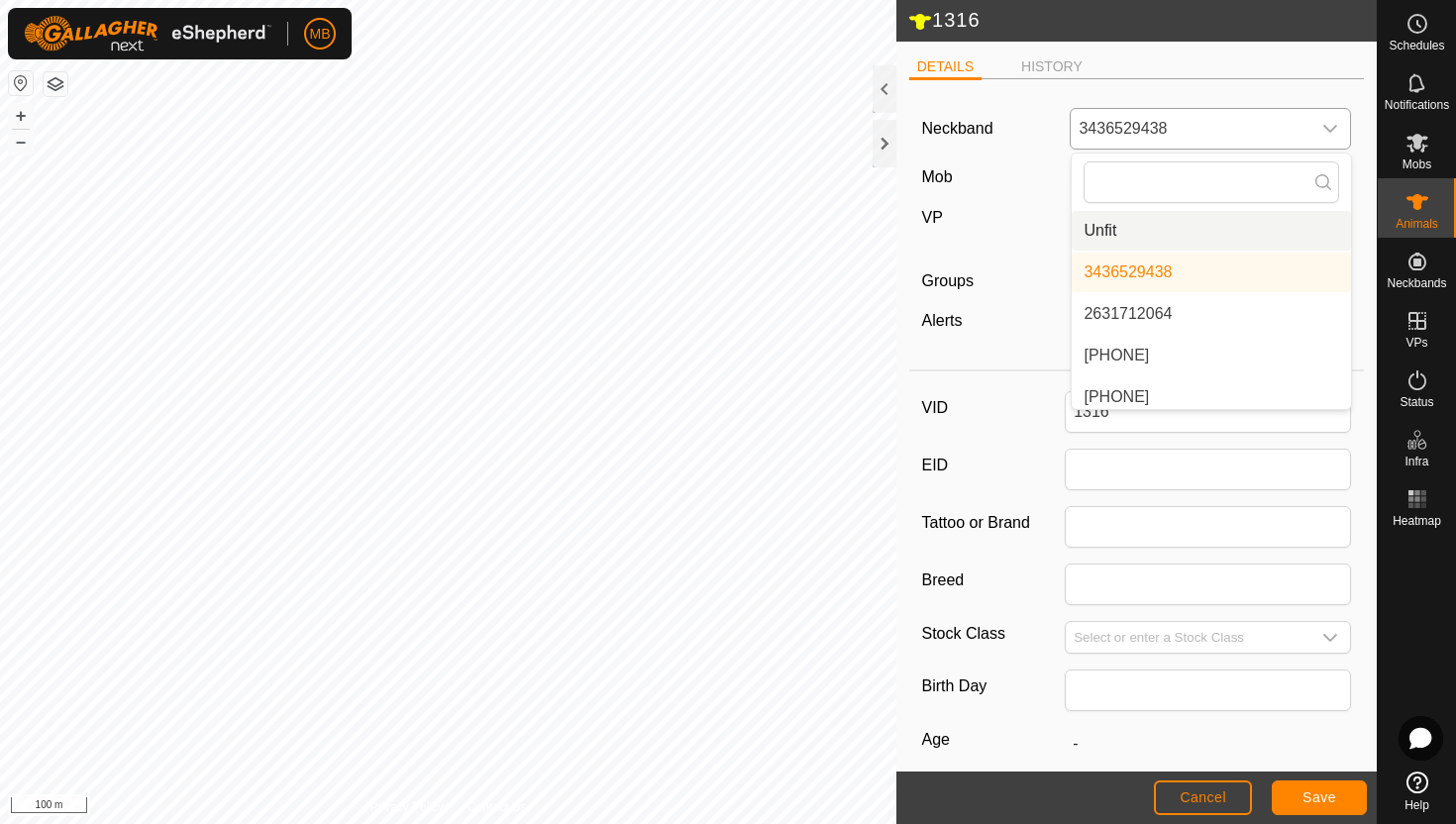 click on "Unfit" at bounding box center (1211, 231) 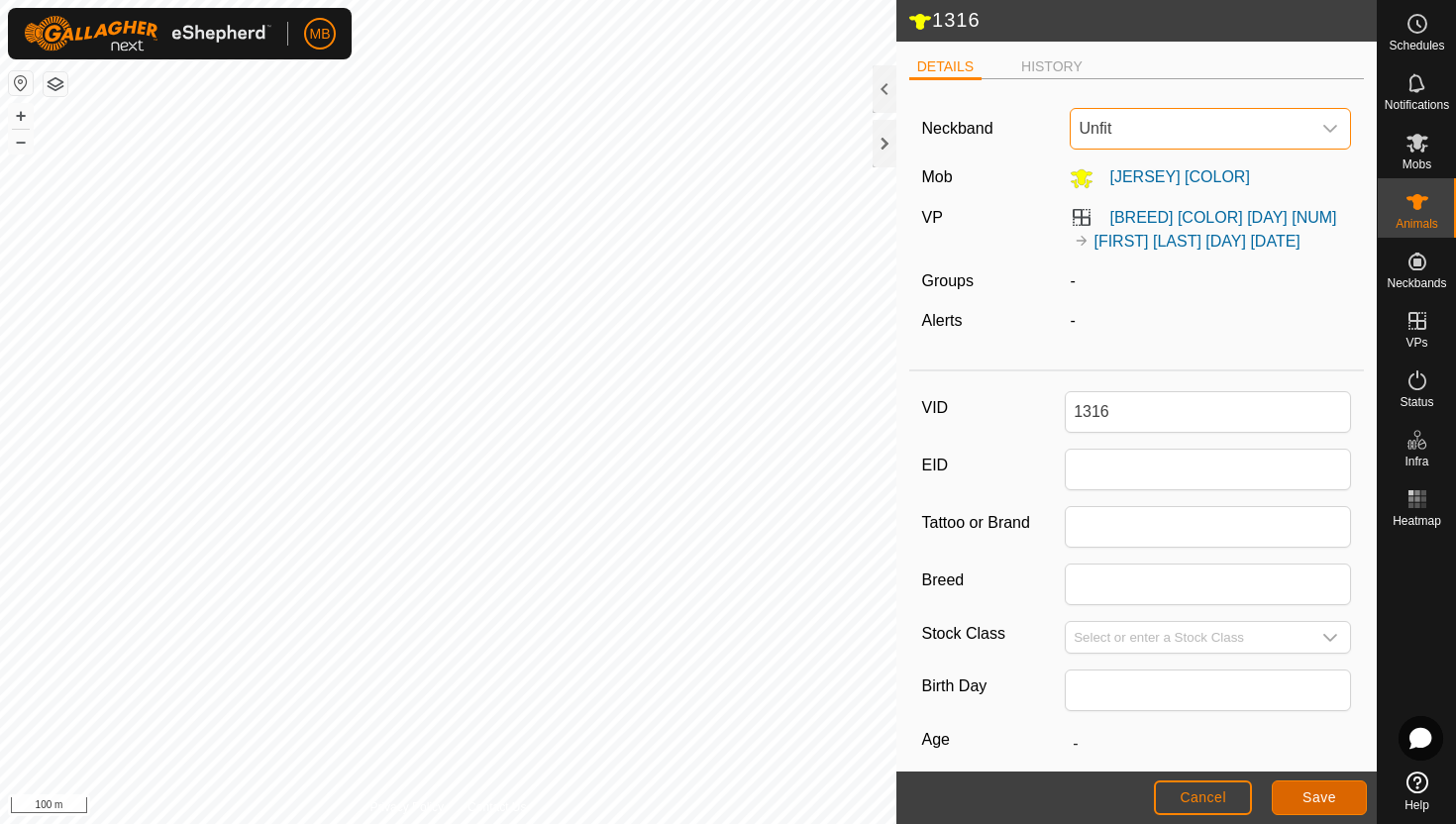 click on "Save" 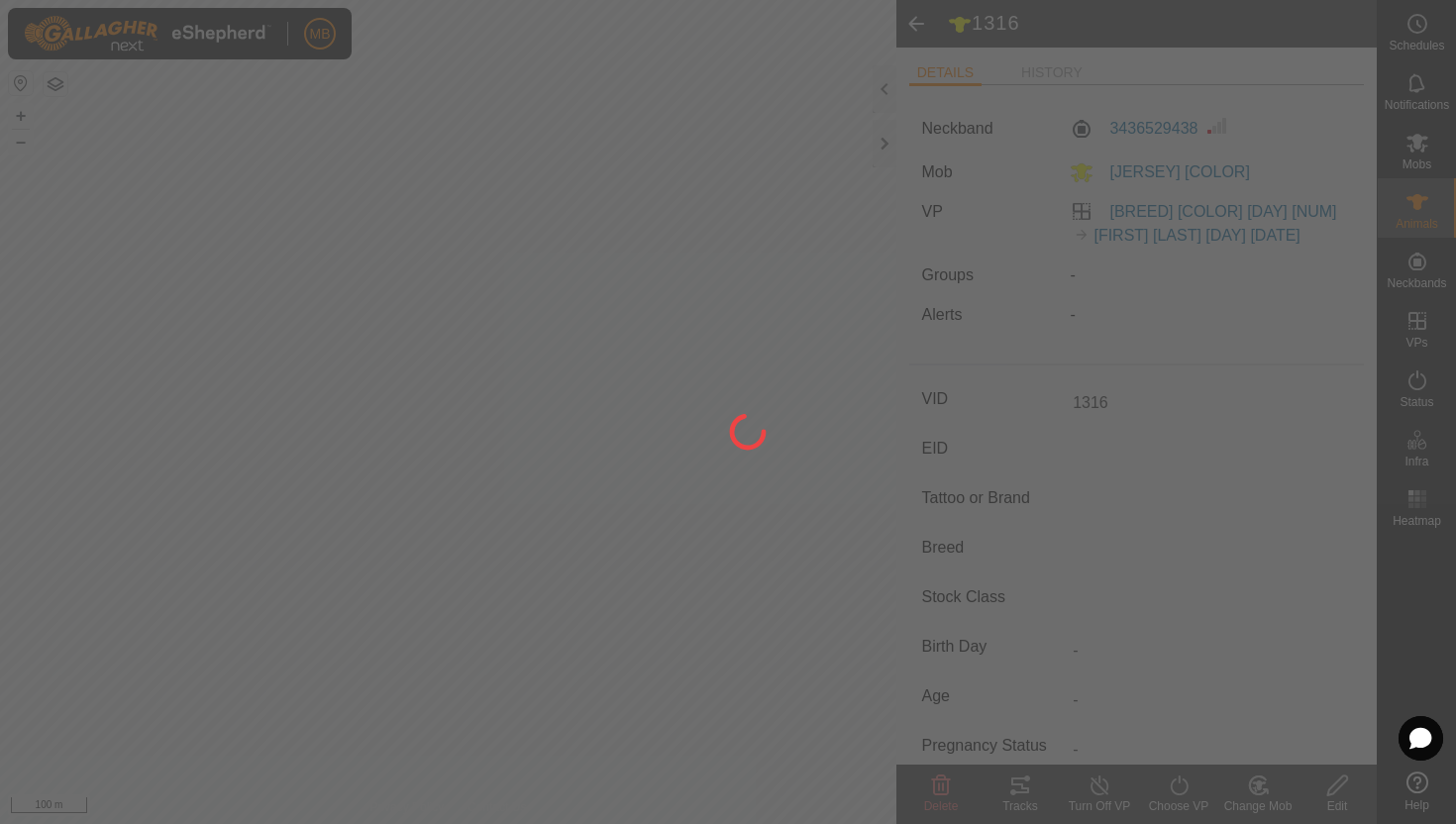 type on "-" 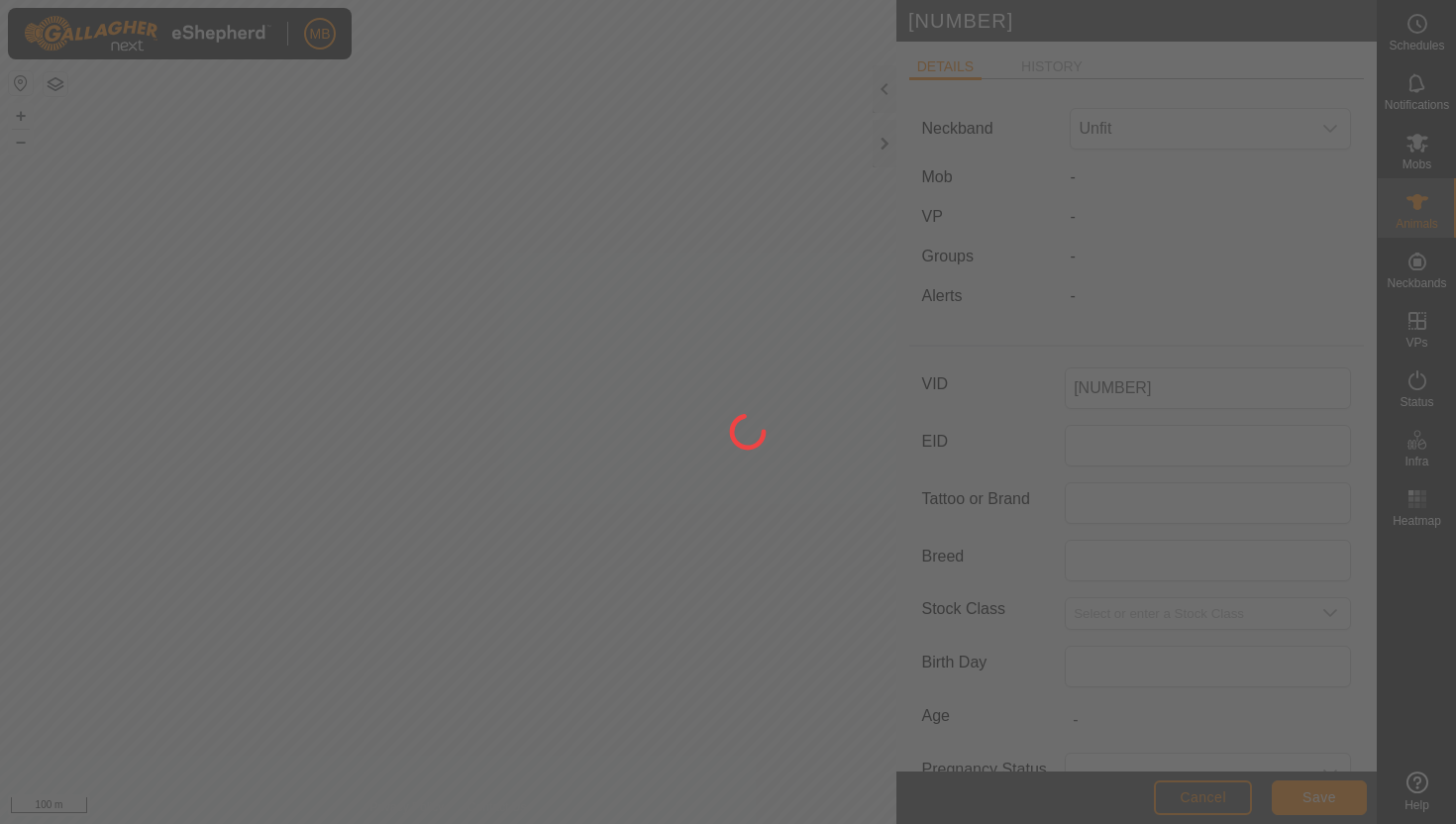 scroll, scrollTop: 0, scrollLeft: 0, axis: both 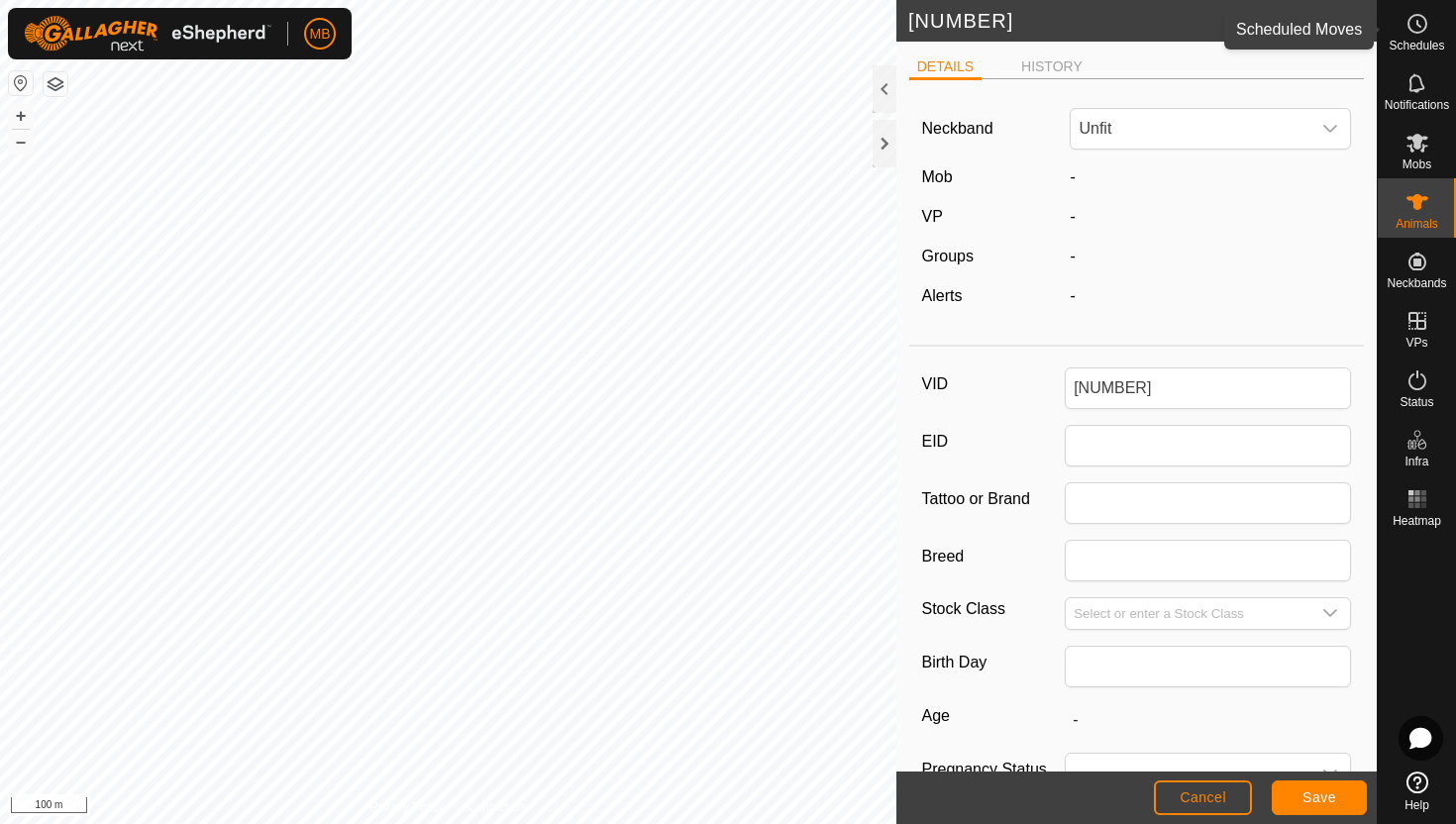 click 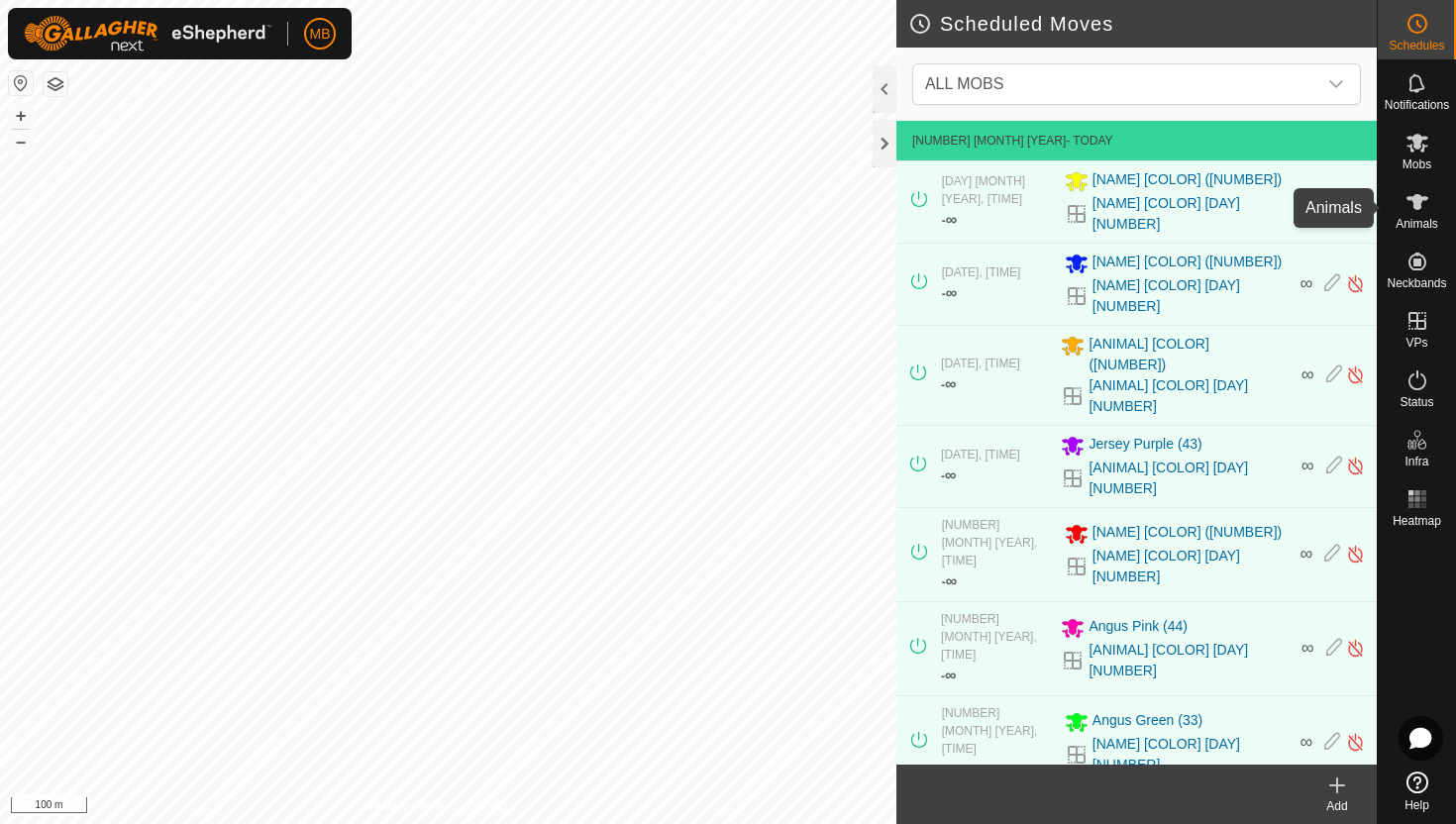 click 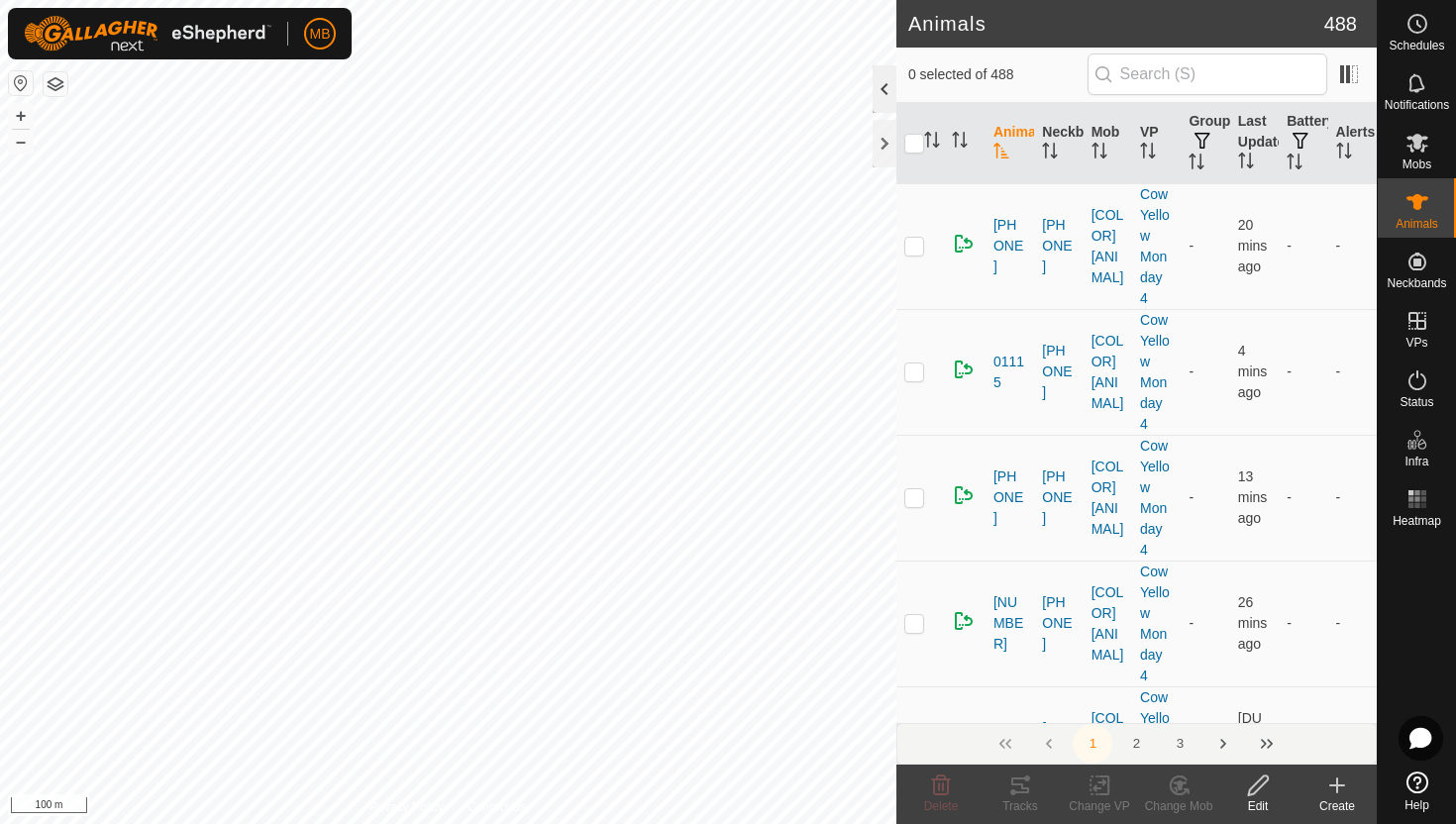 click 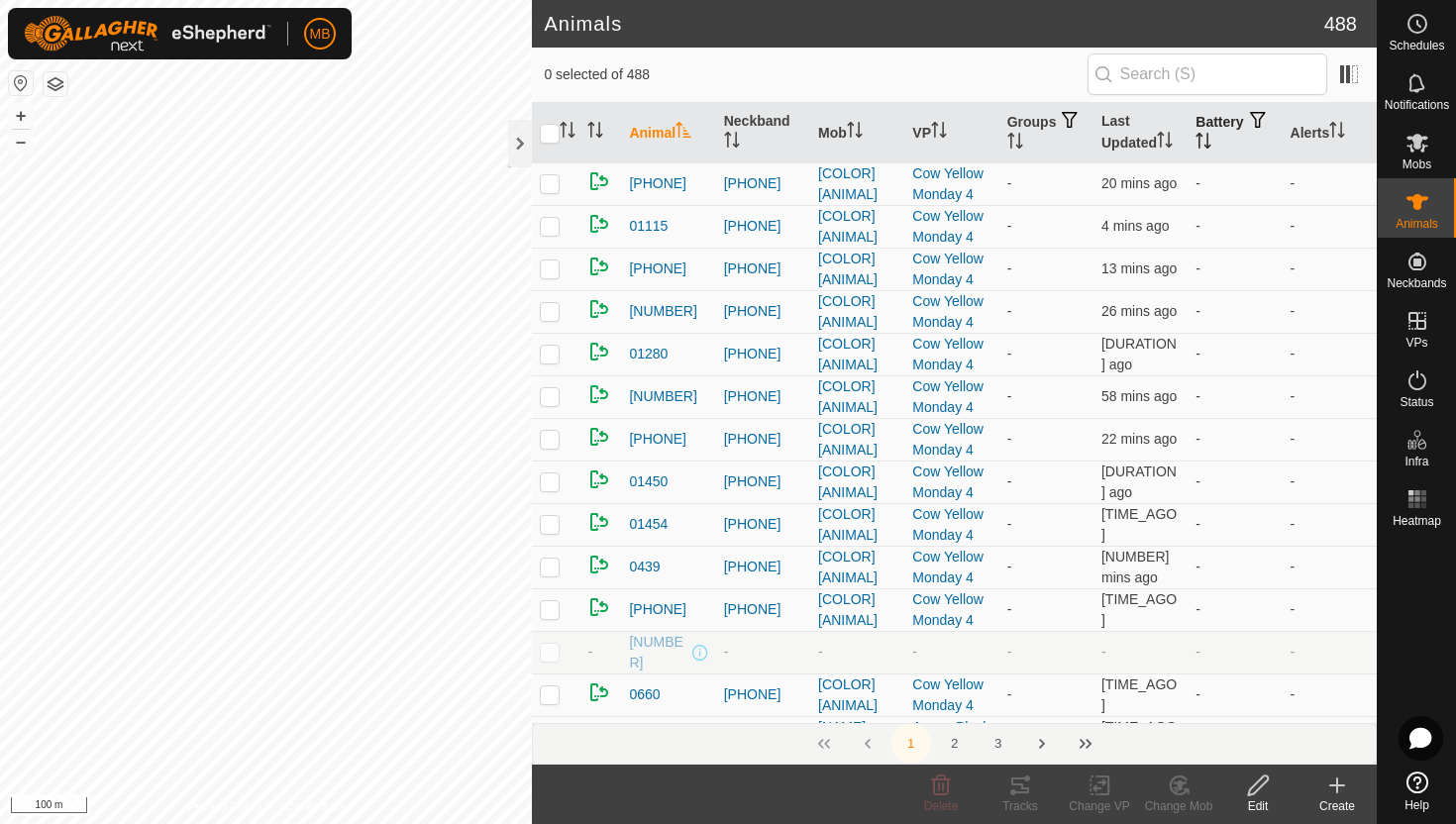 click 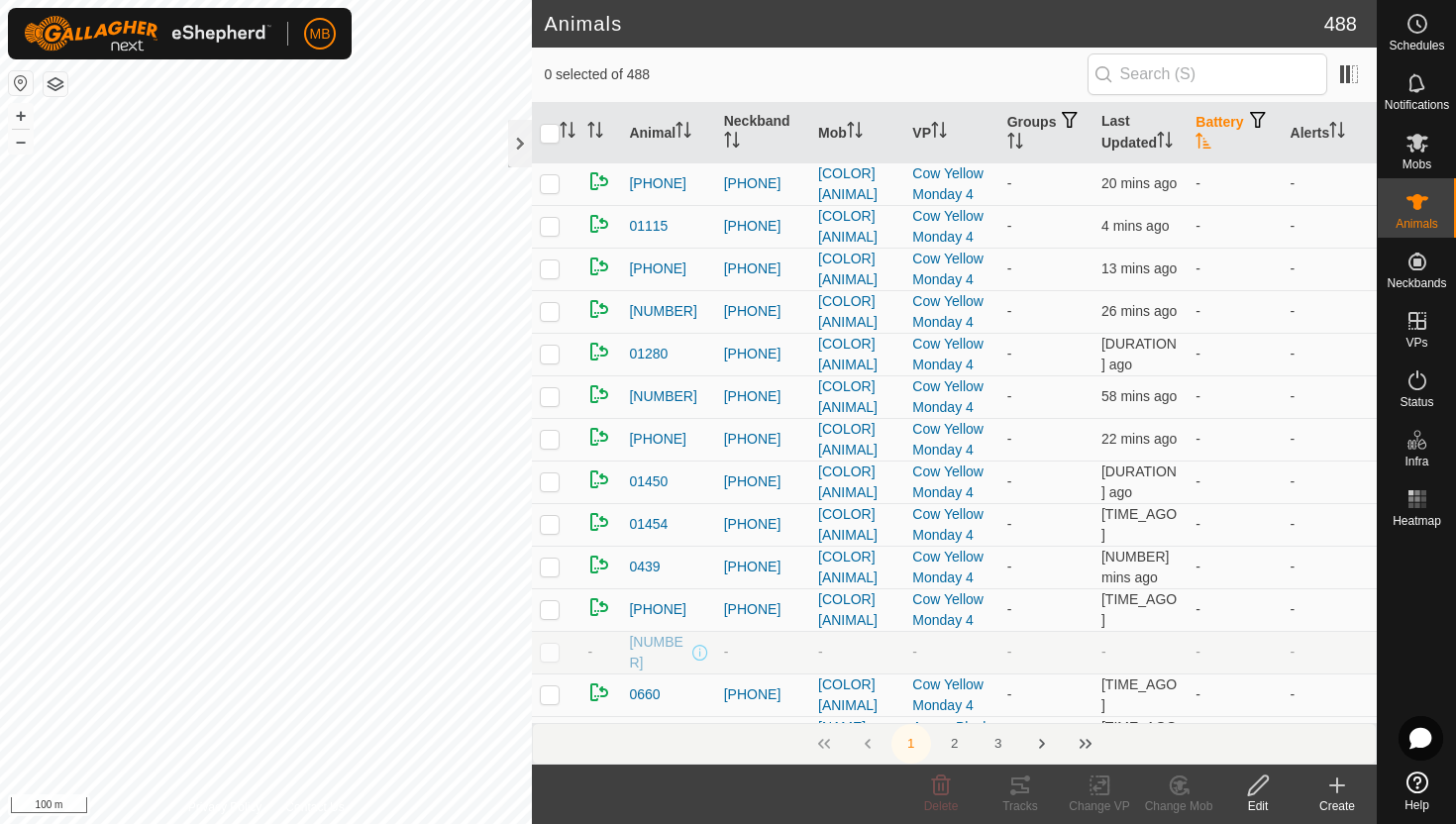 click 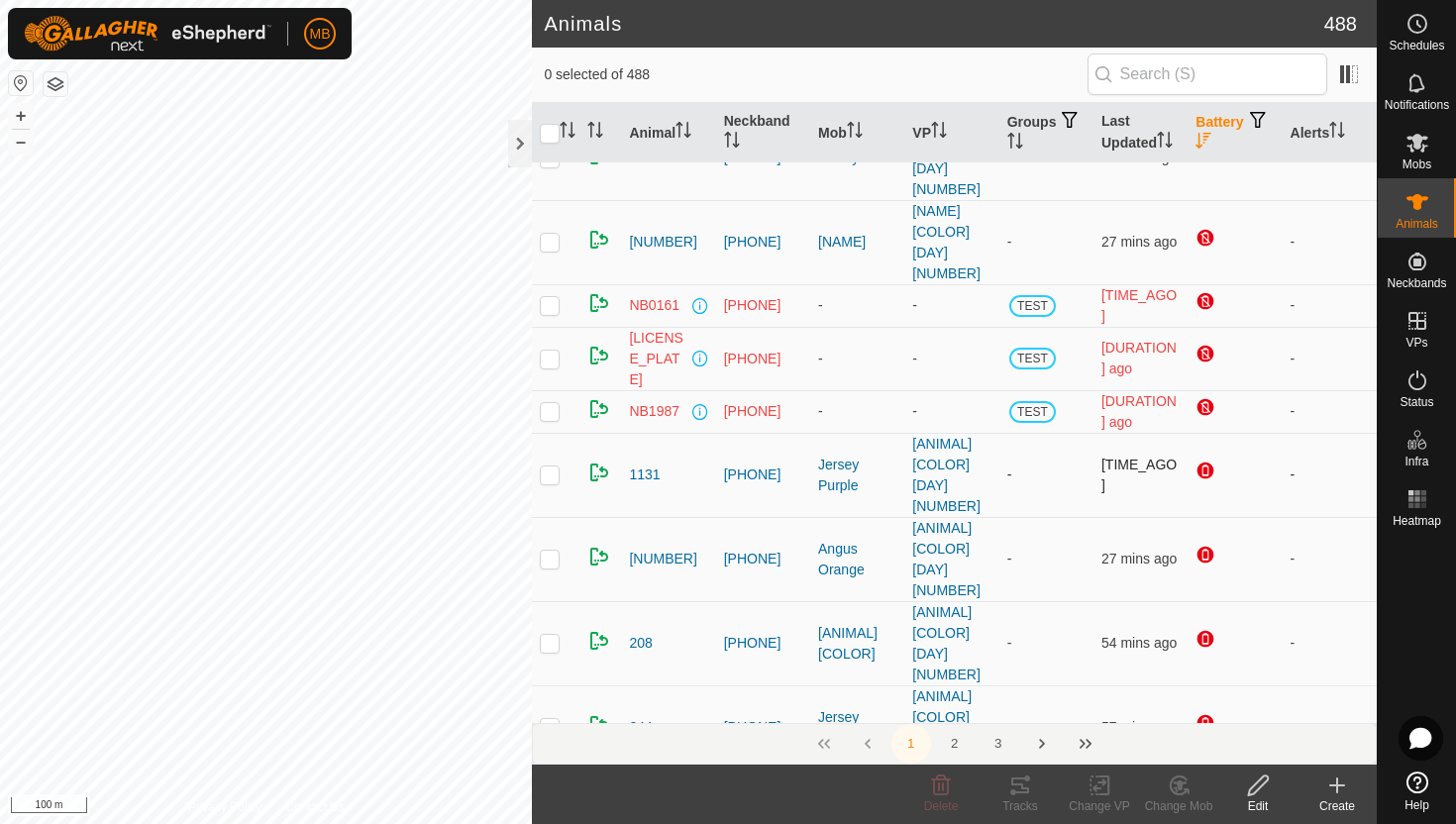scroll, scrollTop: 49, scrollLeft: 0, axis: vertical 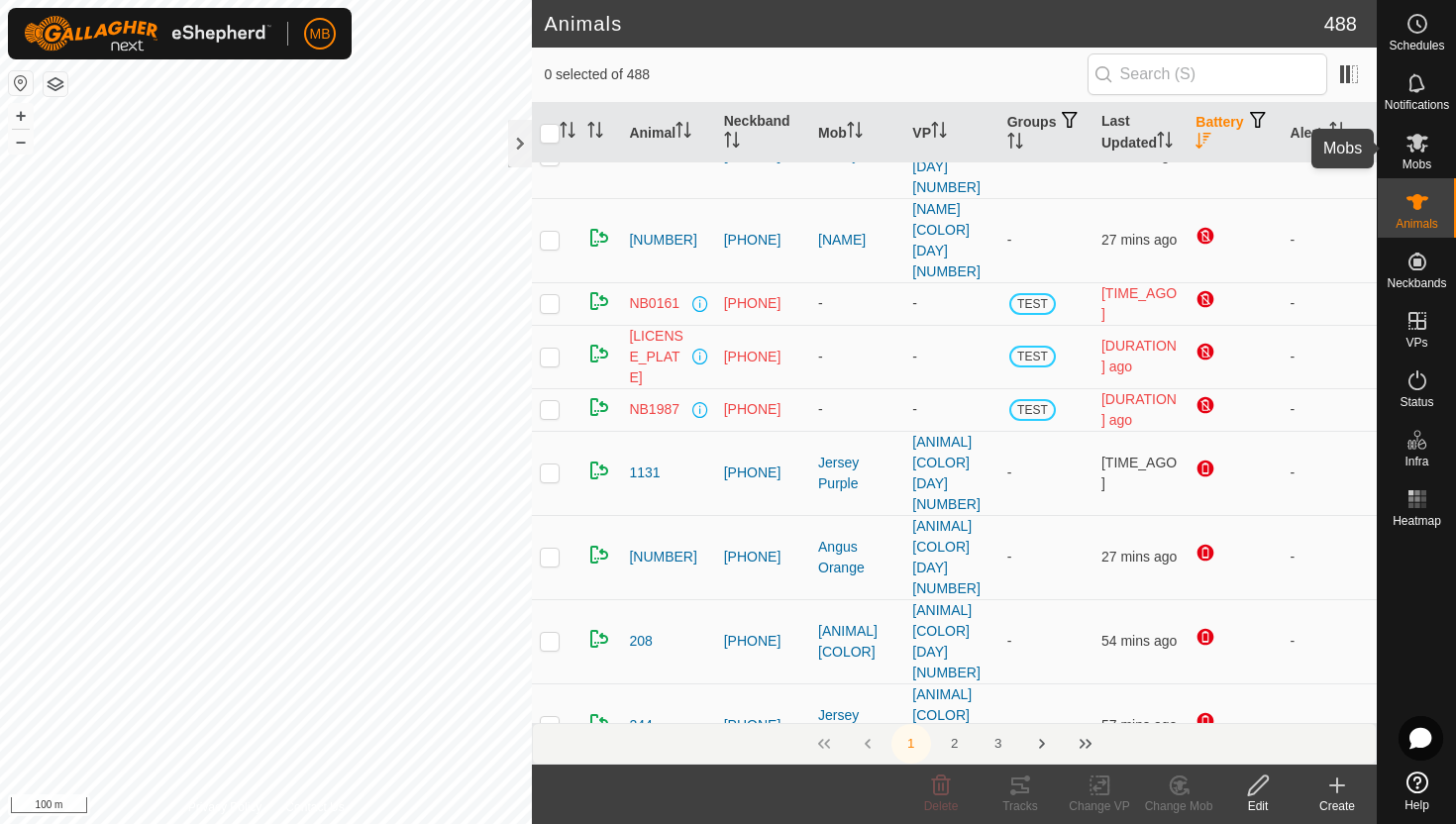 click 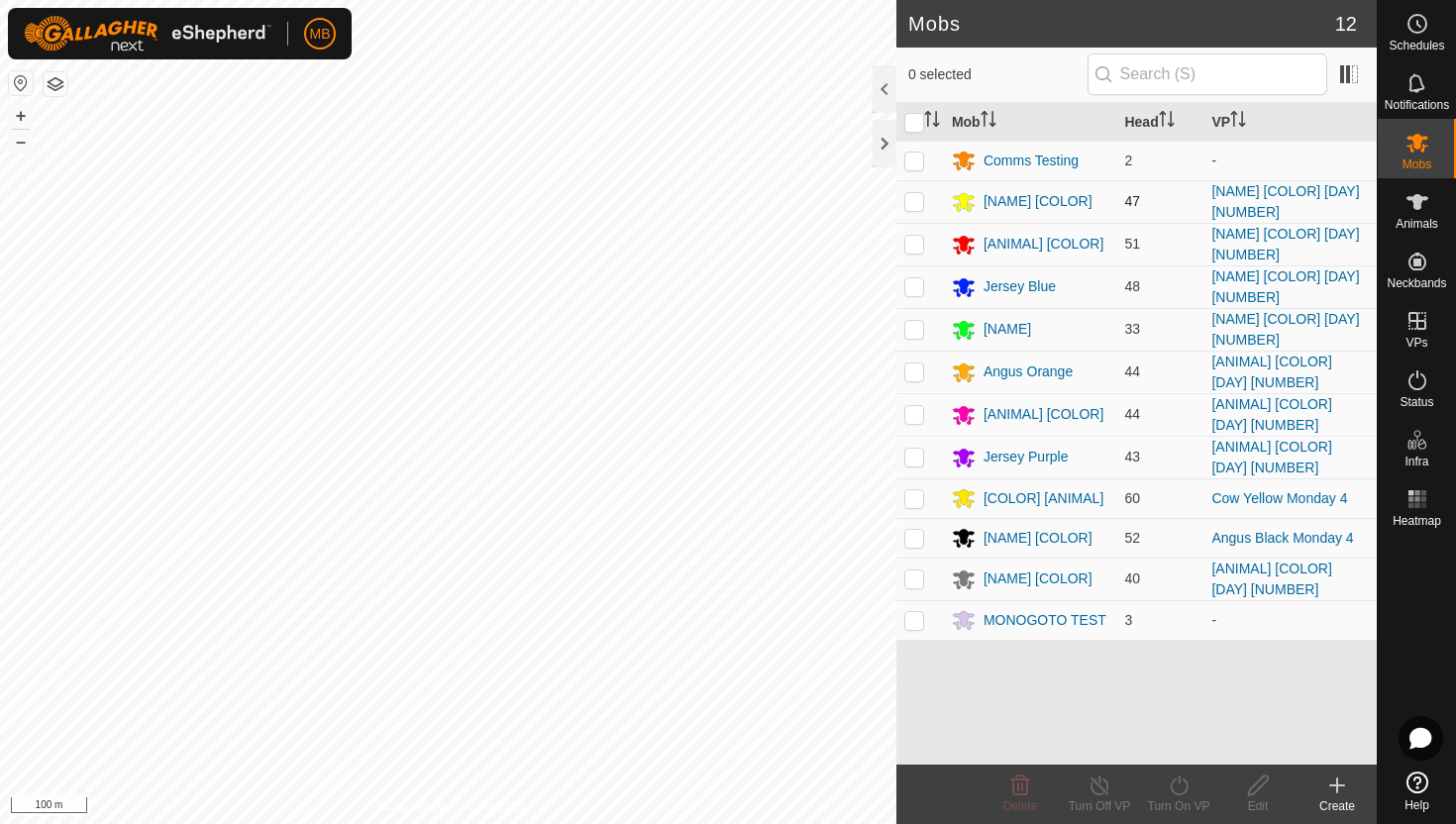 click at bounding box center (914, 201) 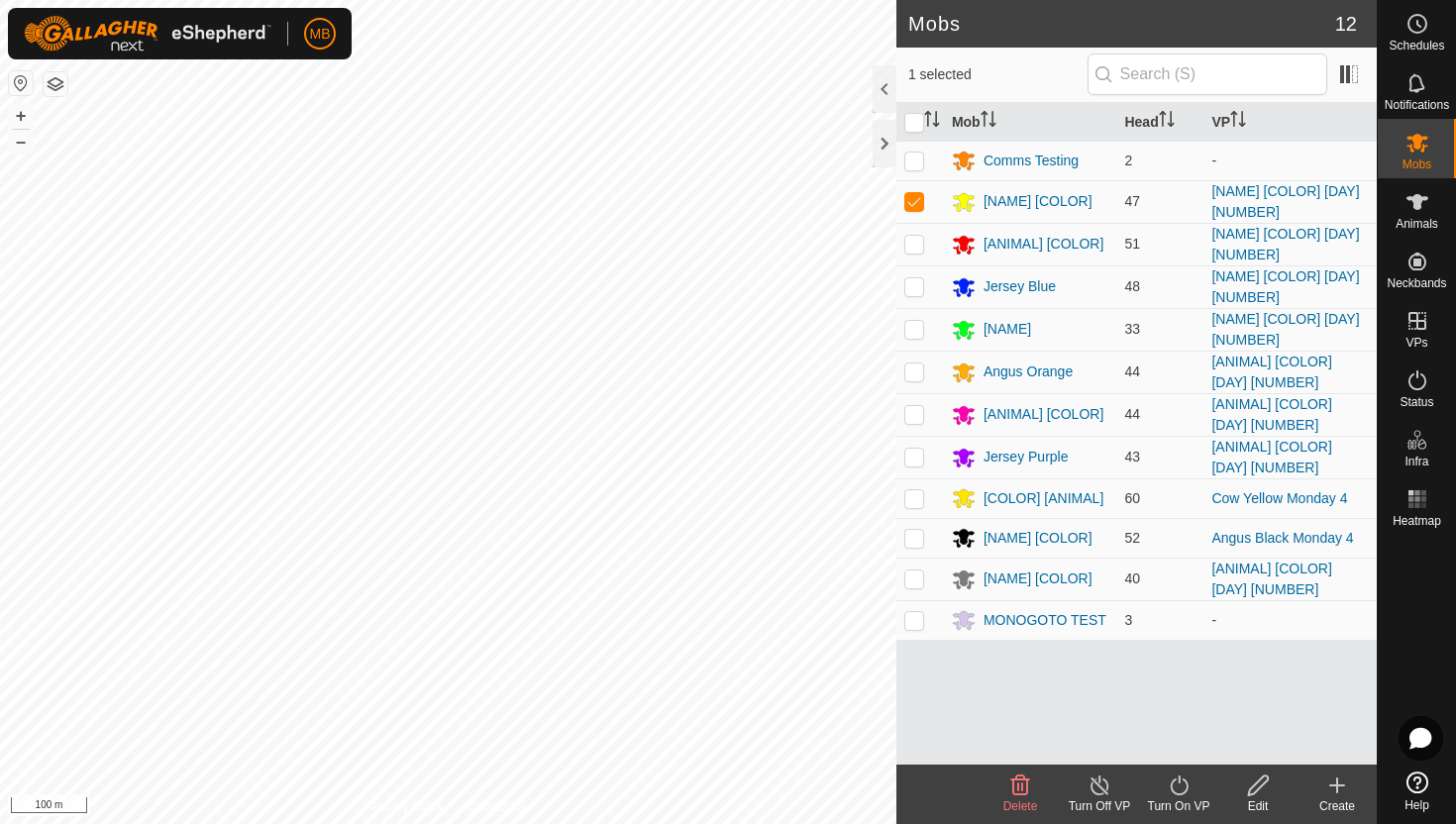 click 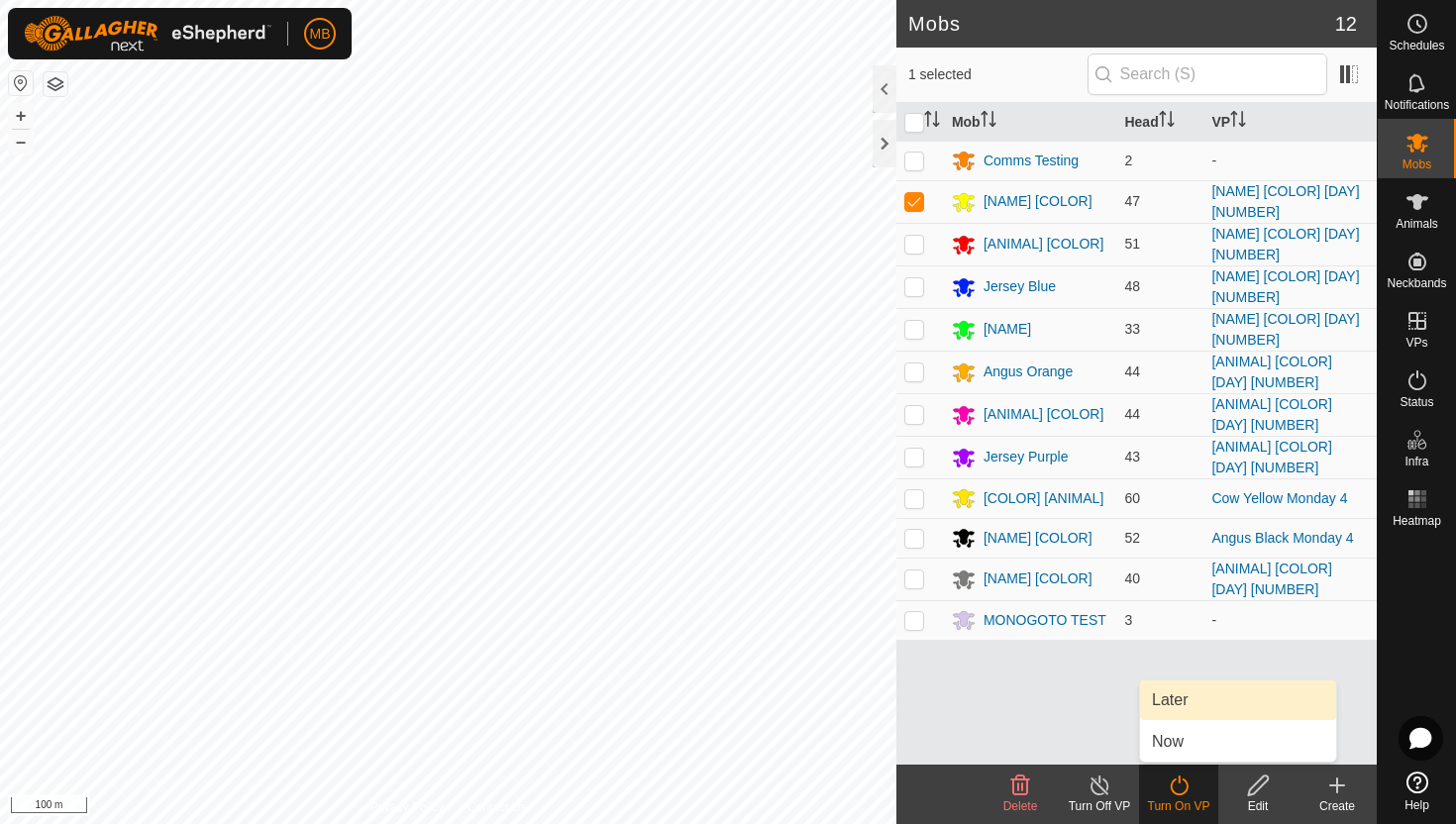 click on "Later" at bounding box center (1238, 700) 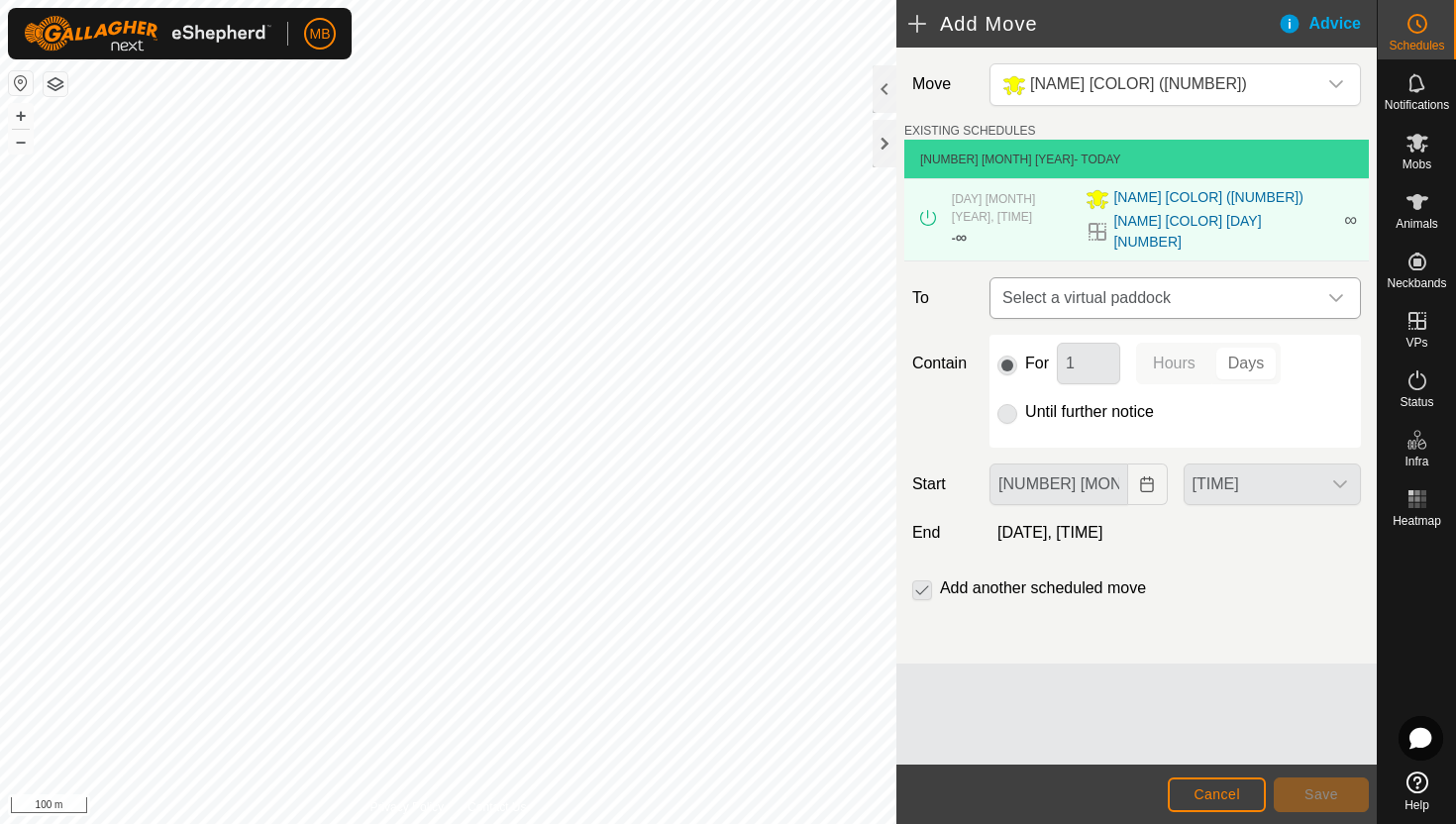 click 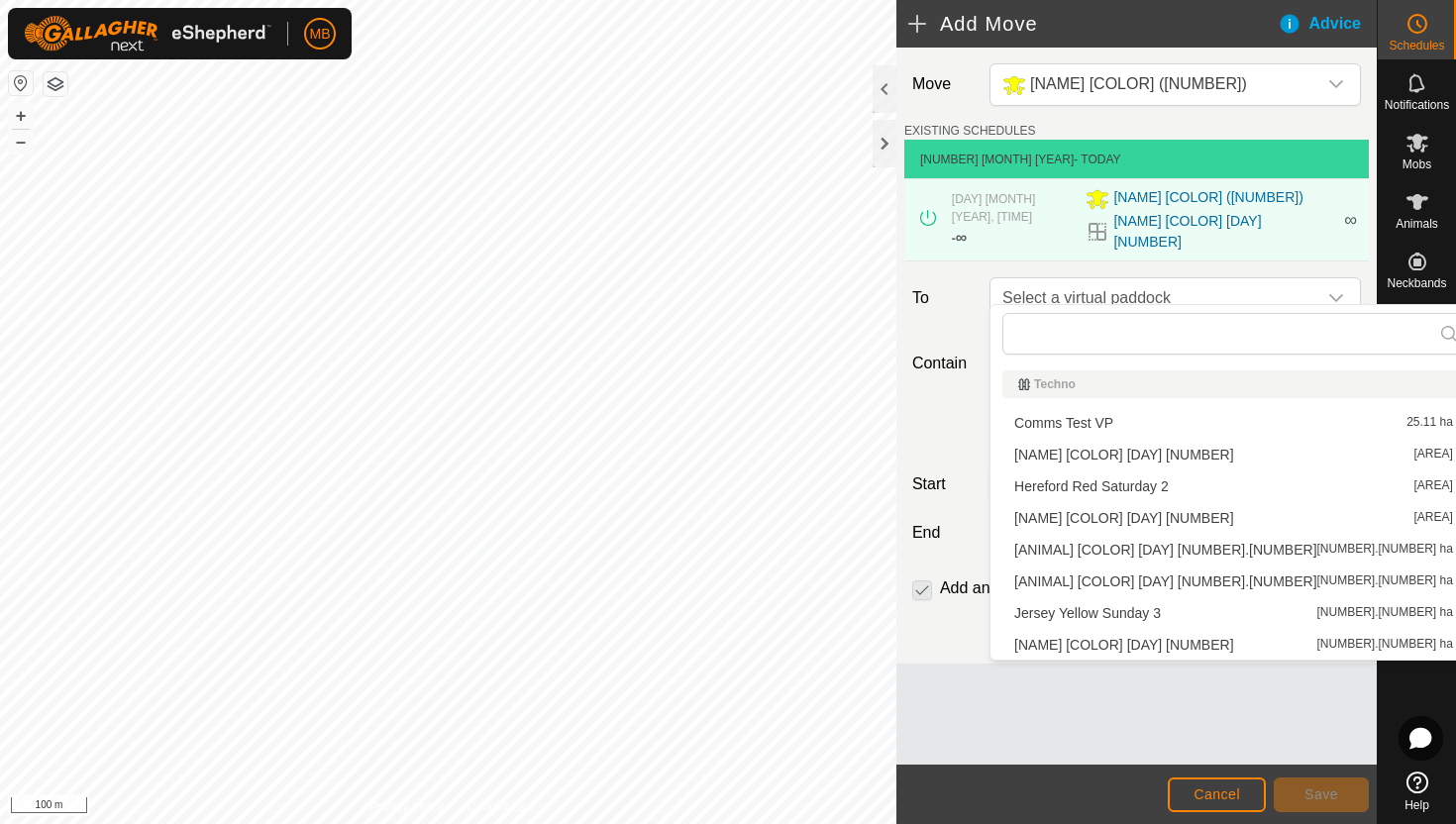click on "Jersey Yellow Monday 4.1  16.69 ha" at bounding box center (1233, 550) 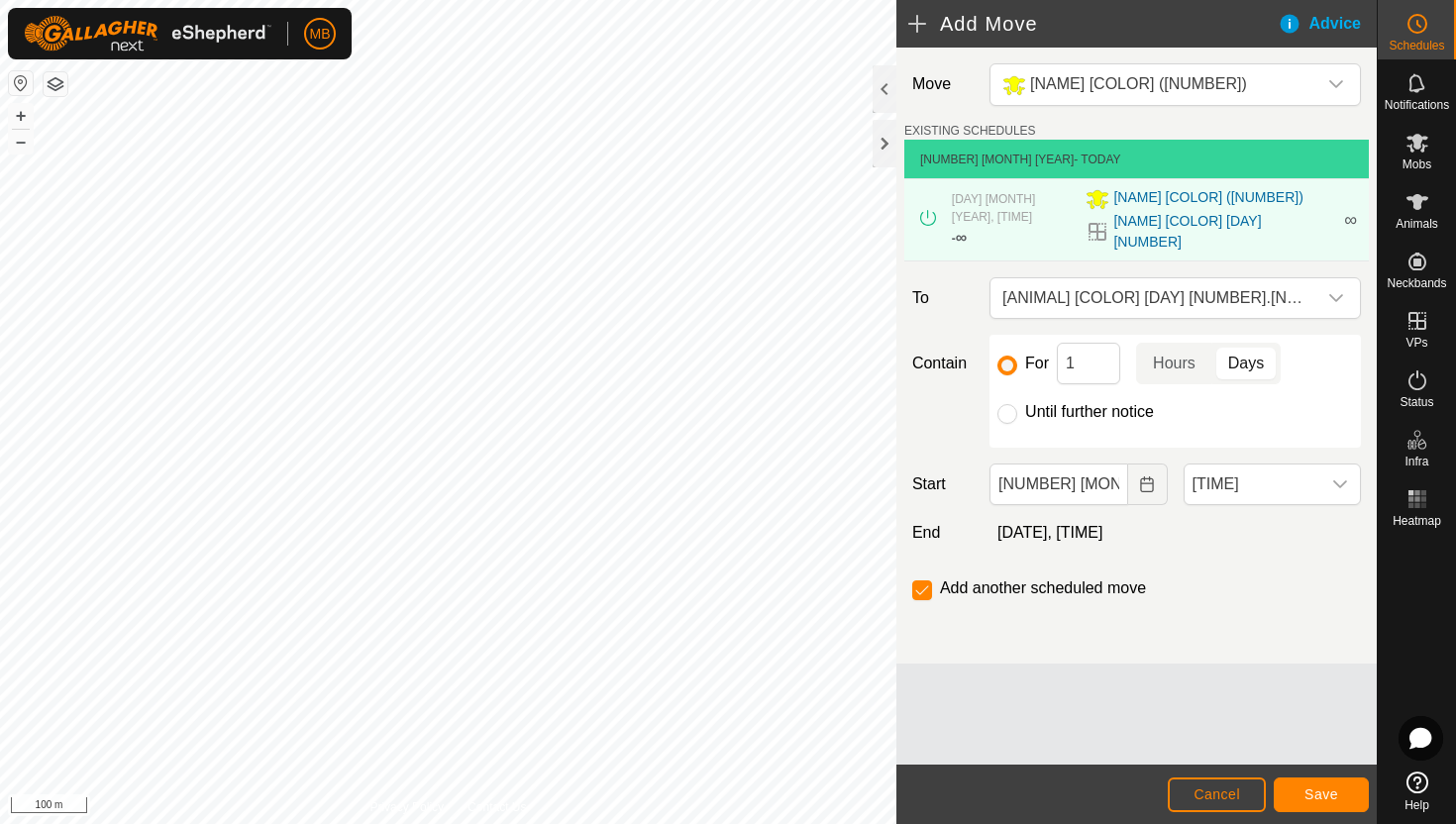 click on "Until further notice" 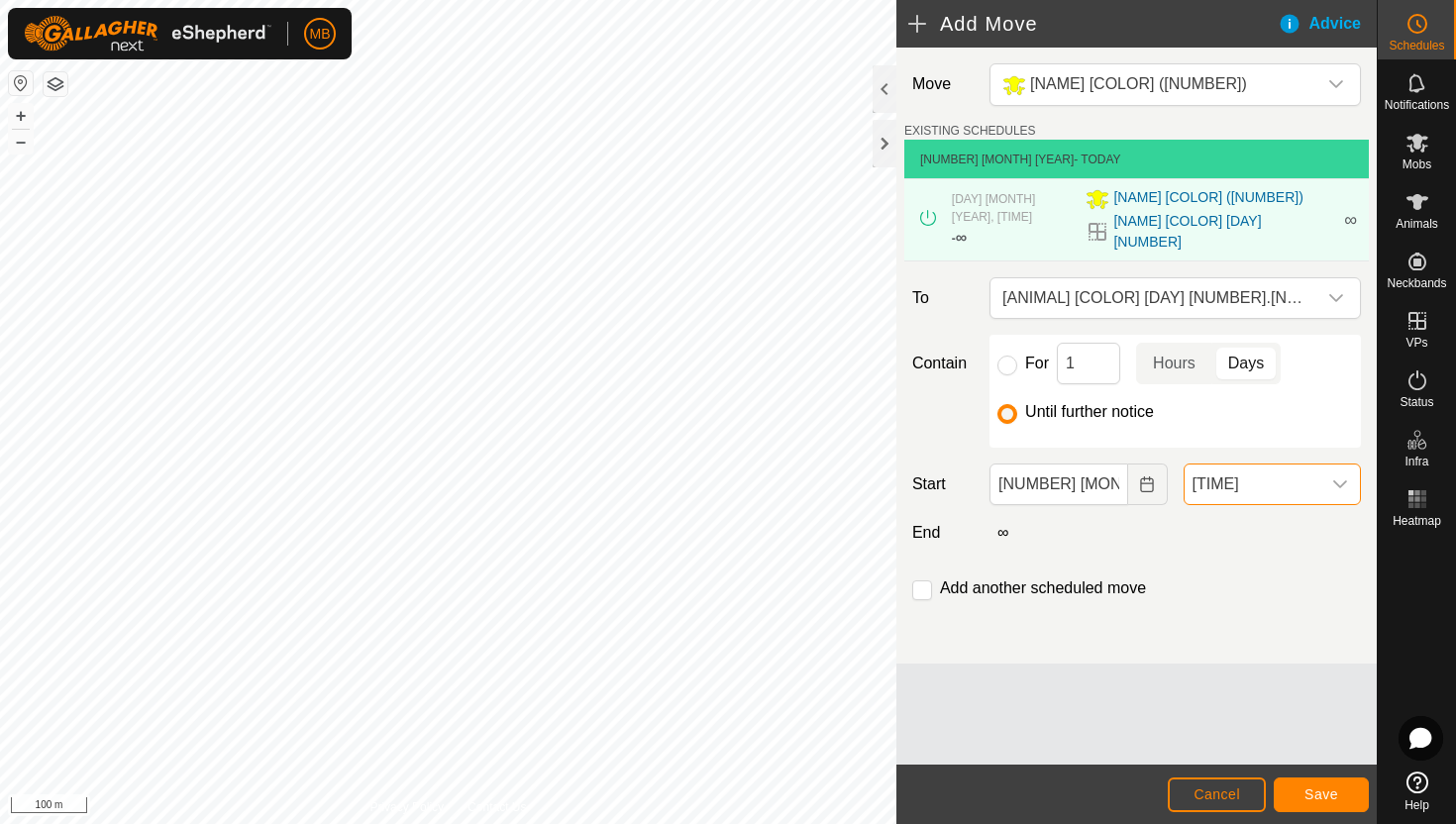 click on "[TIME]" at bounding box center (1252, 484) 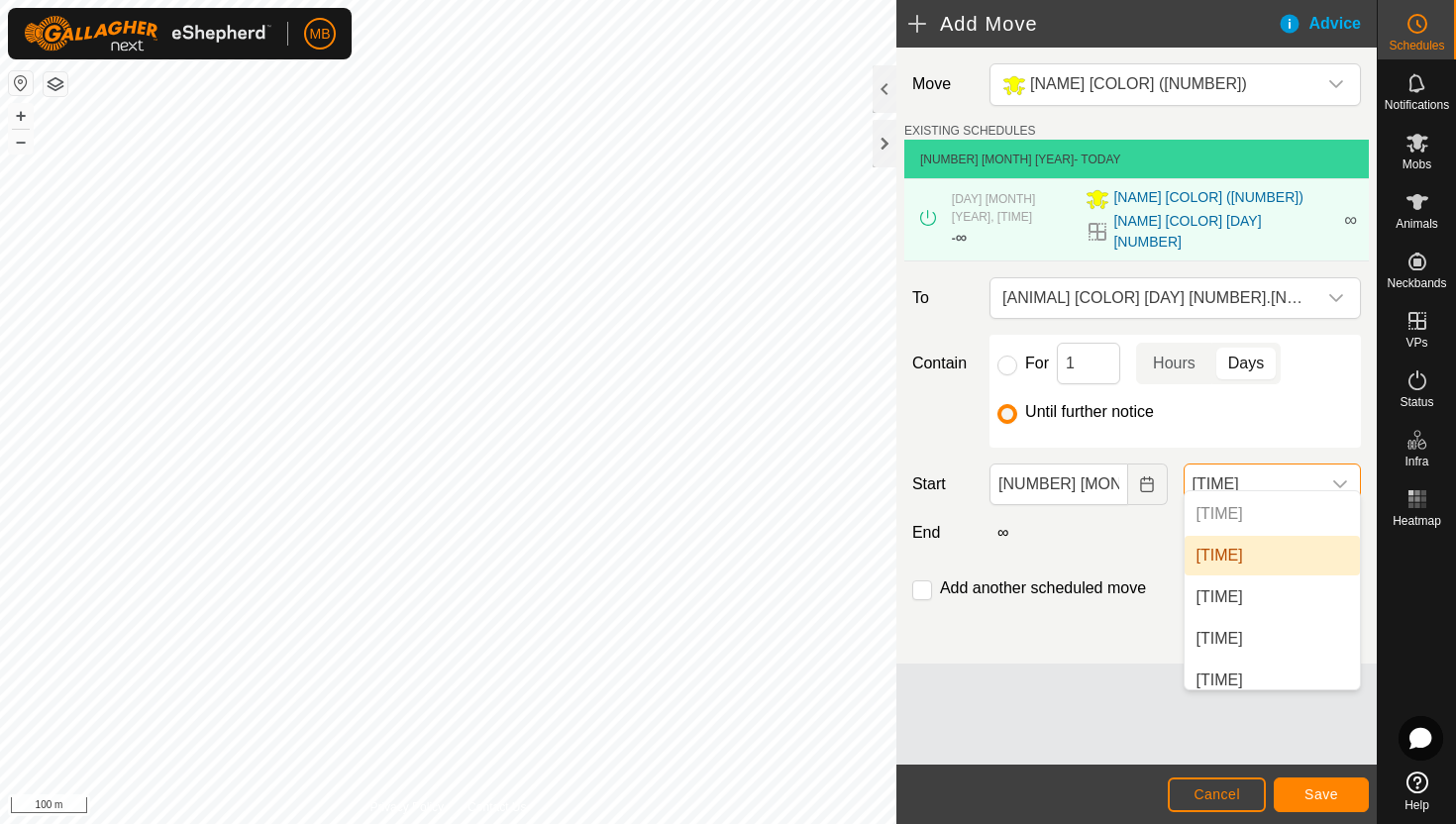 scroll, scrollTop: 1040, scrollLeft: 0, axis: vertical 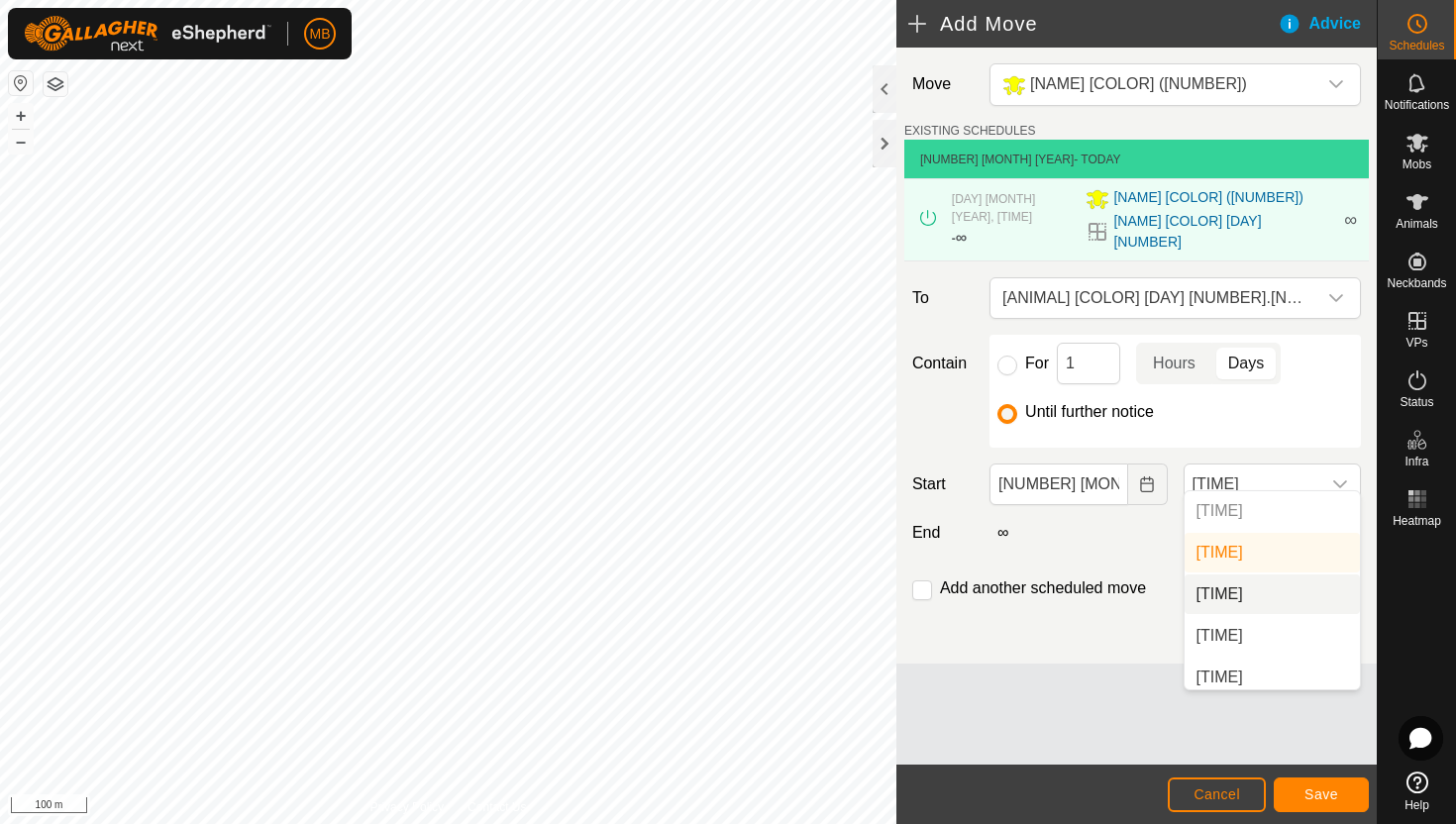 click on "[TIME]" at bounding box center (1272, 594) 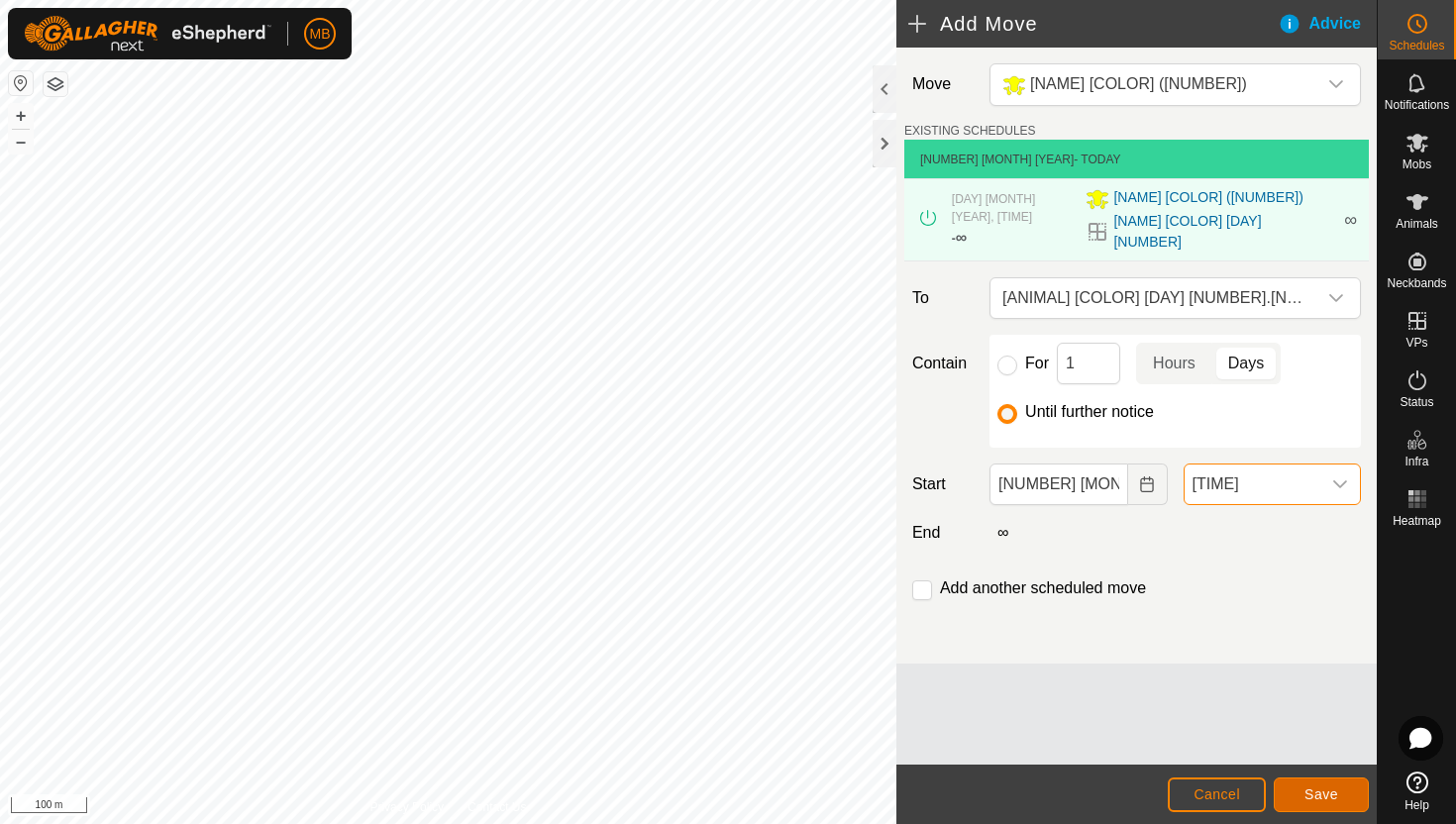 click on "Save" 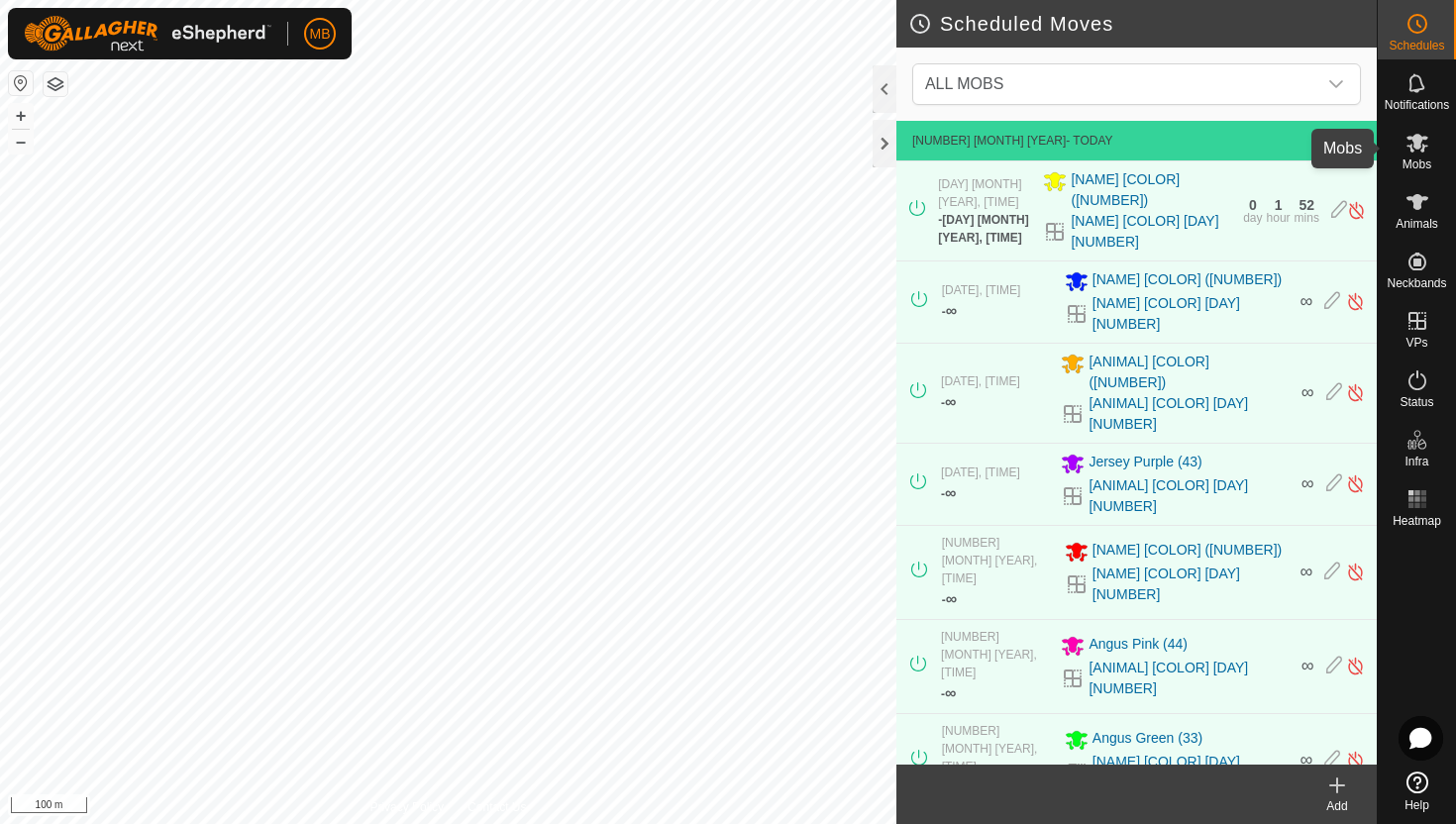 click 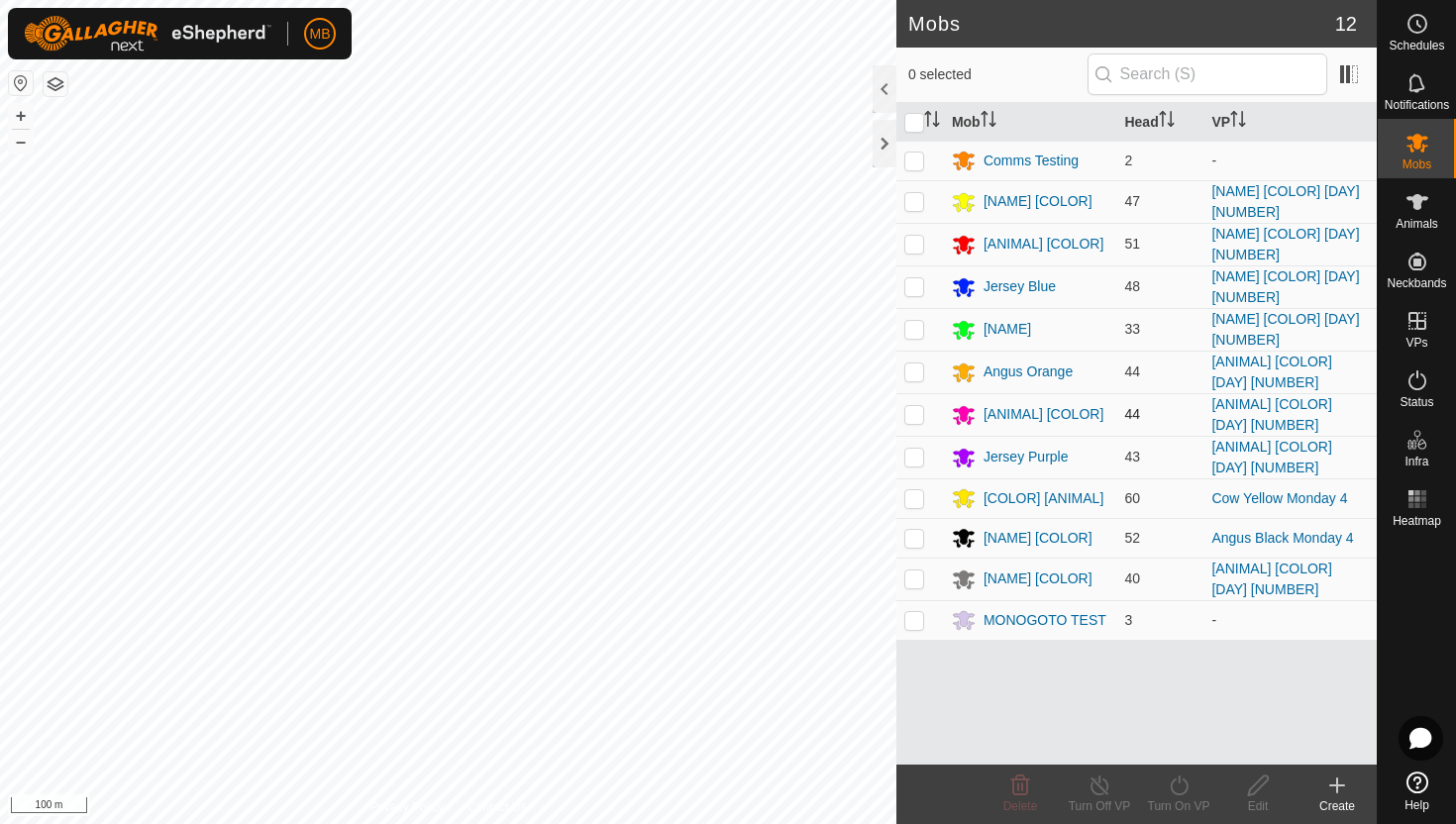 click at bounding box center [914, 414] 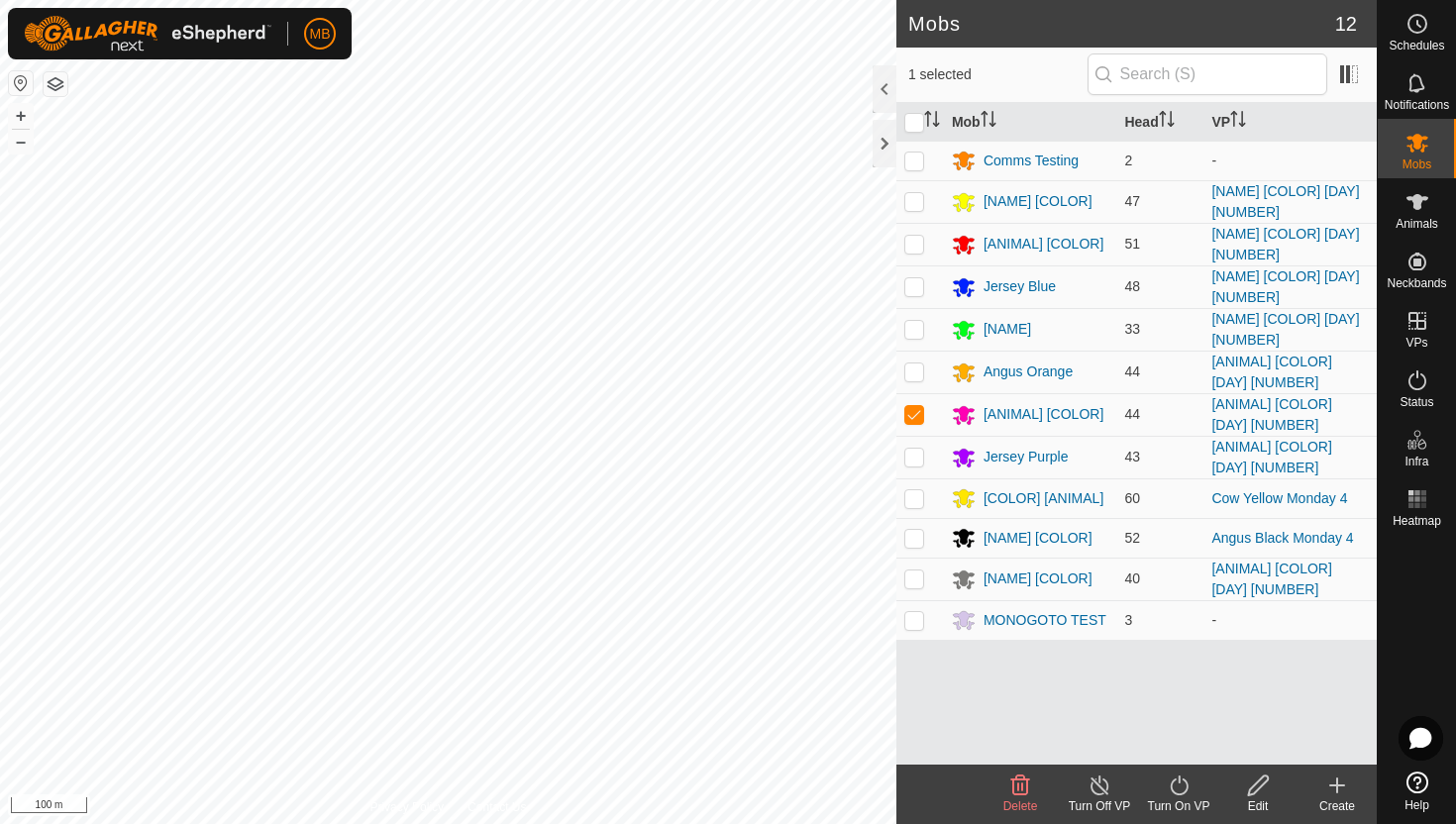 click 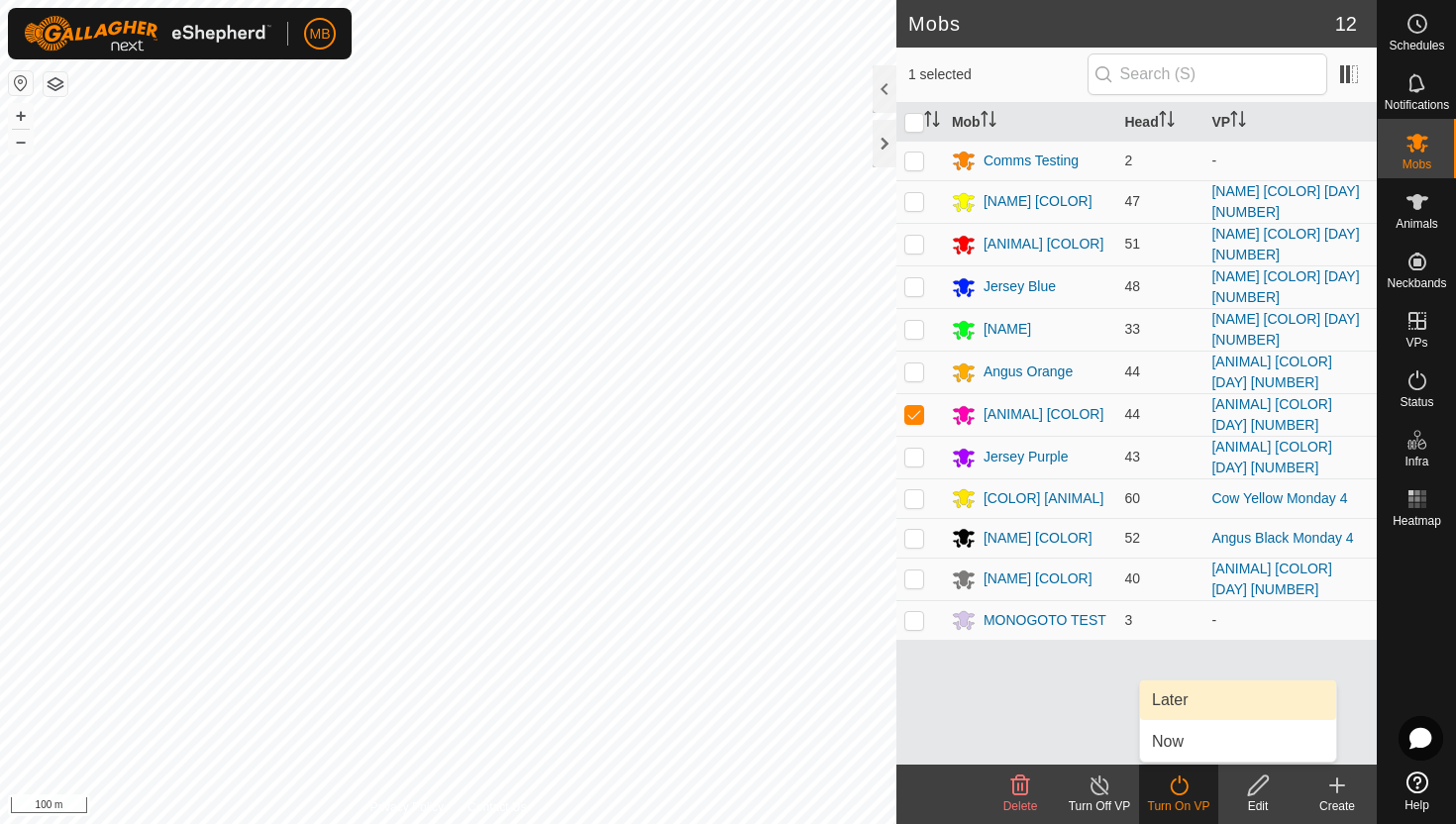 click on "Later" at bounding box center [1238, 700] 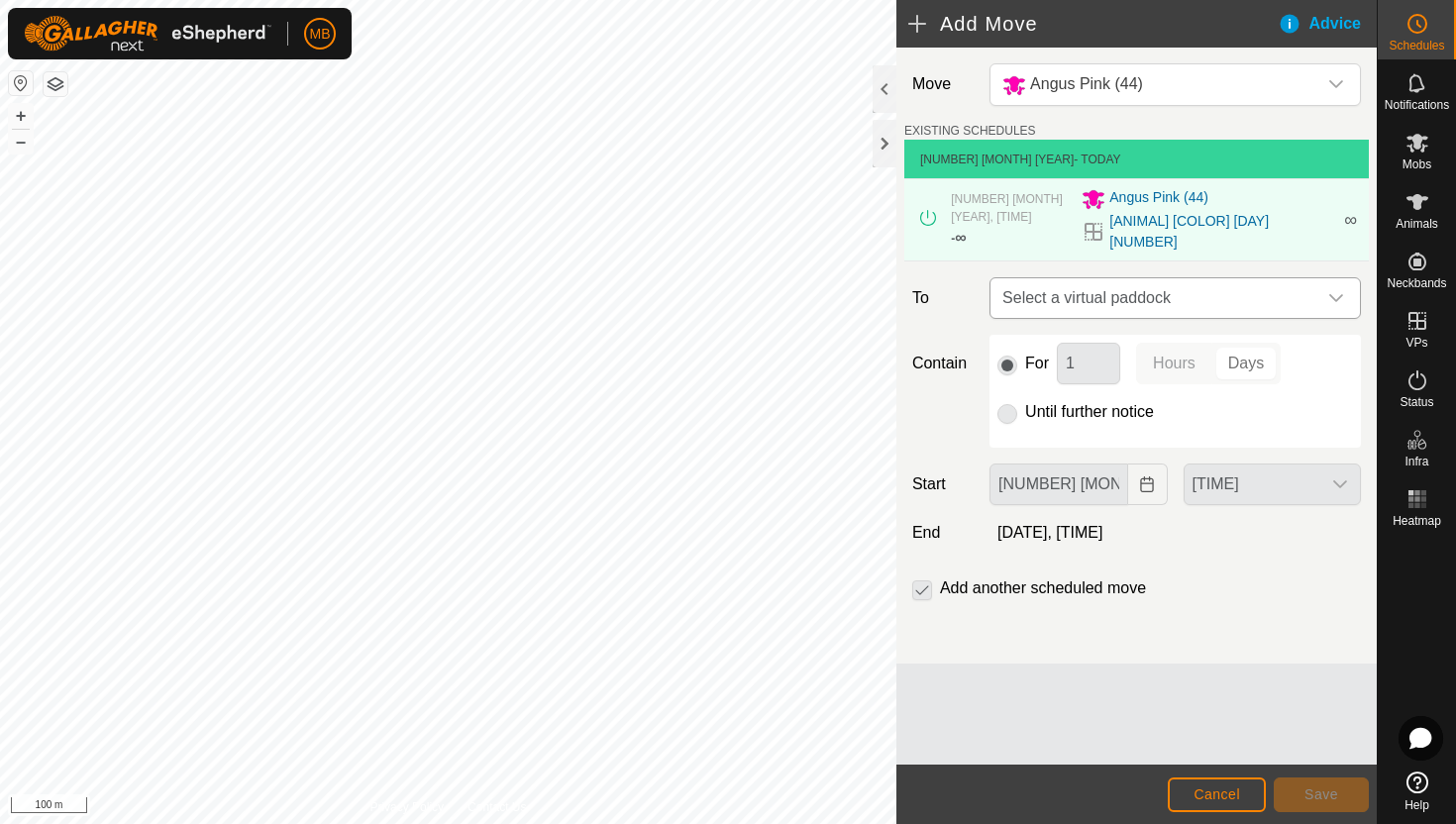 click 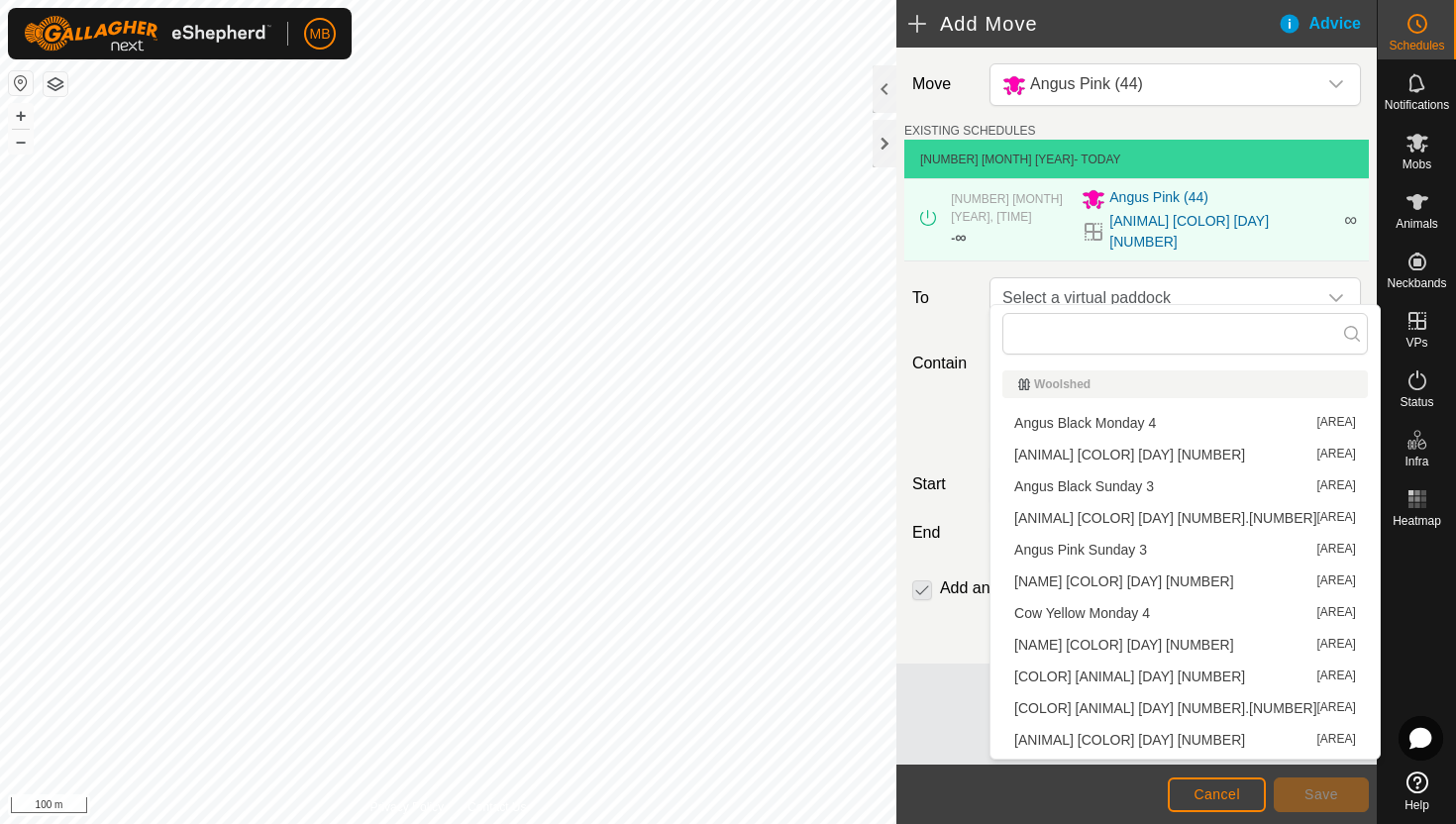 click on "Angus Pink Monday 4.1  6.17 ha" at bounding box center (1185, 518) 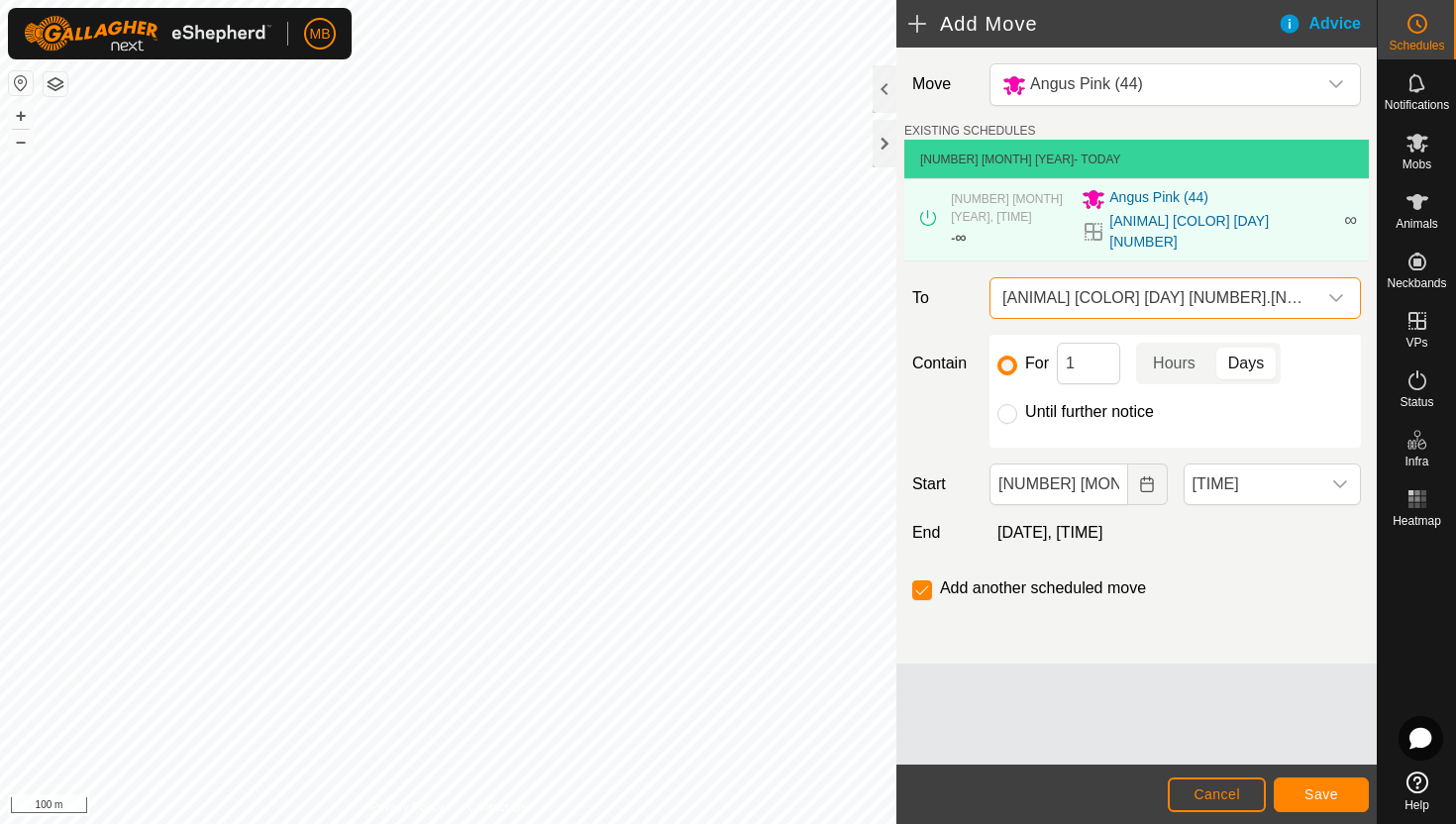 click on "Until further notice" 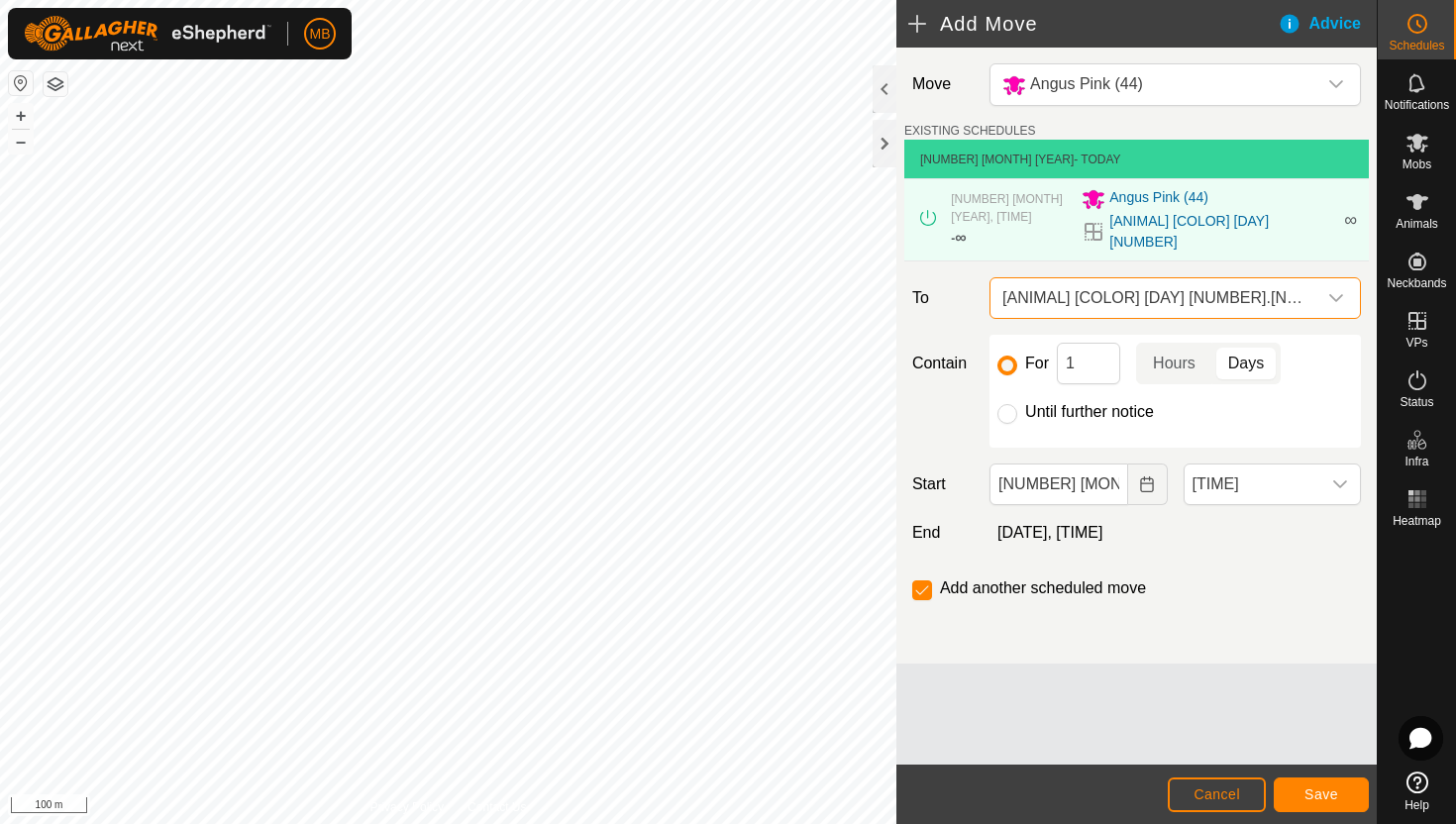 click on "Until further notice" at bounding box center (1007, 414) 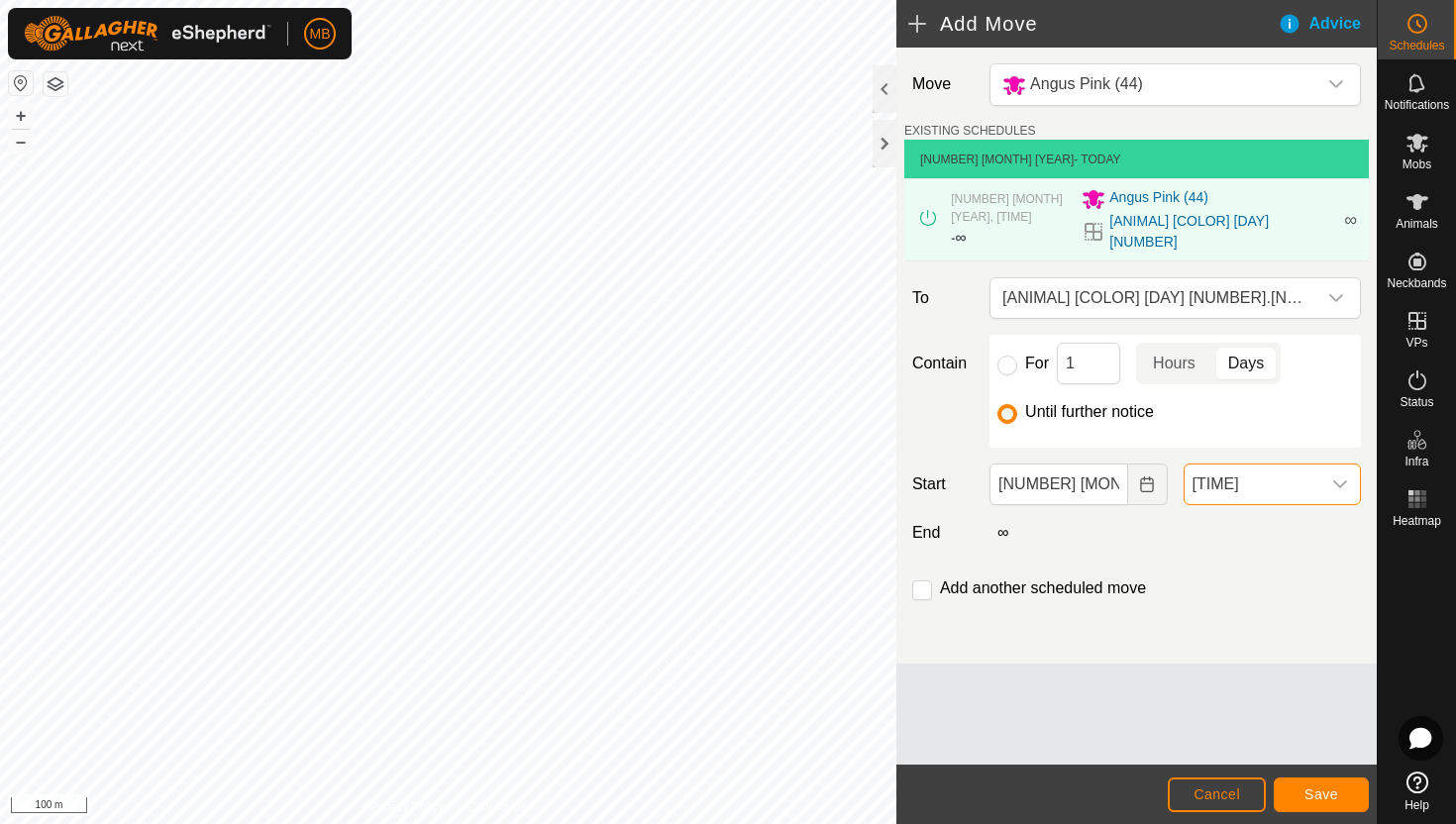 click on "[TIME]" at bounding box center [1252, 484] 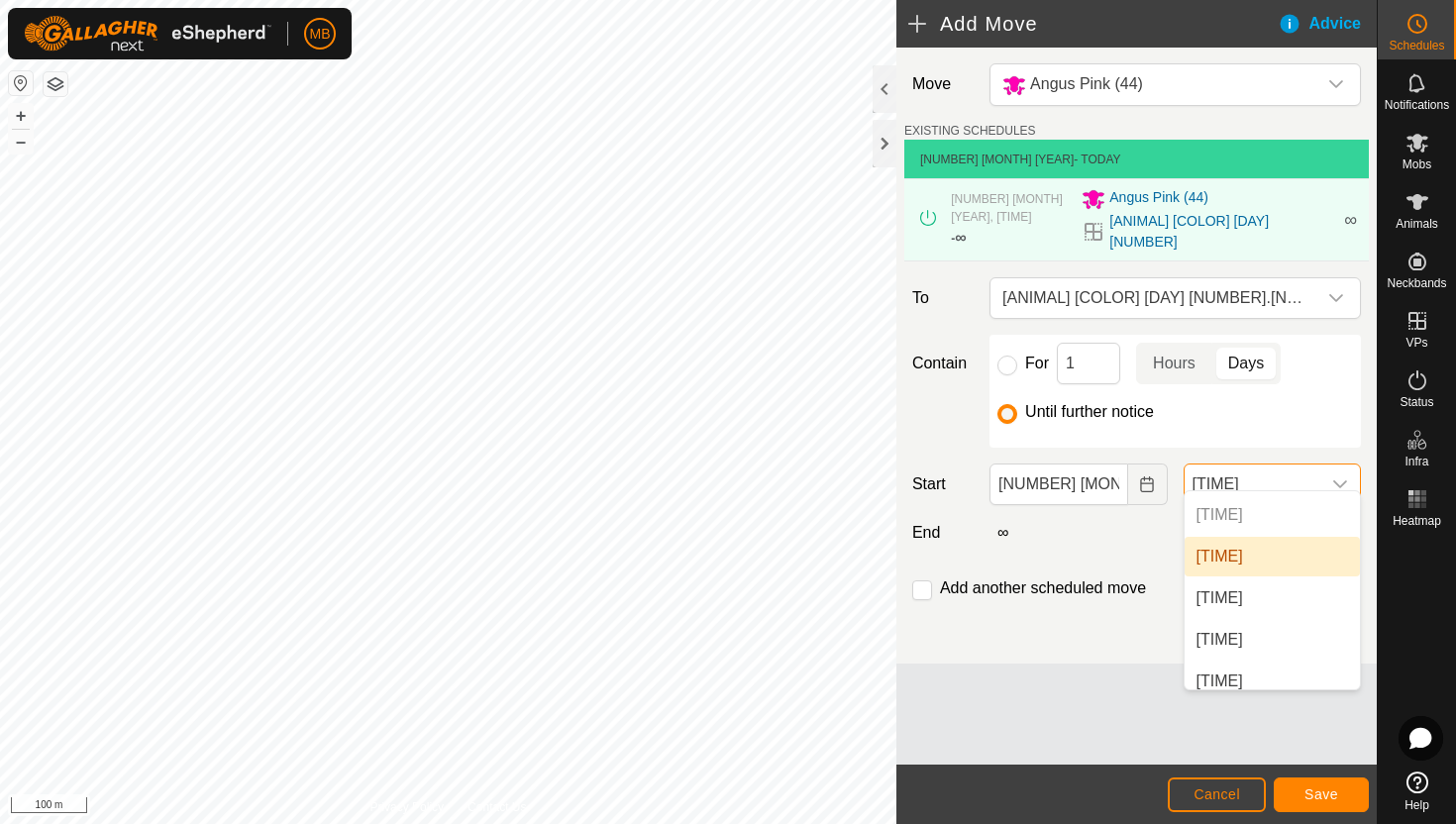 scroll, scrollTop: 1037, scrollLeft: 0, axis: vertical 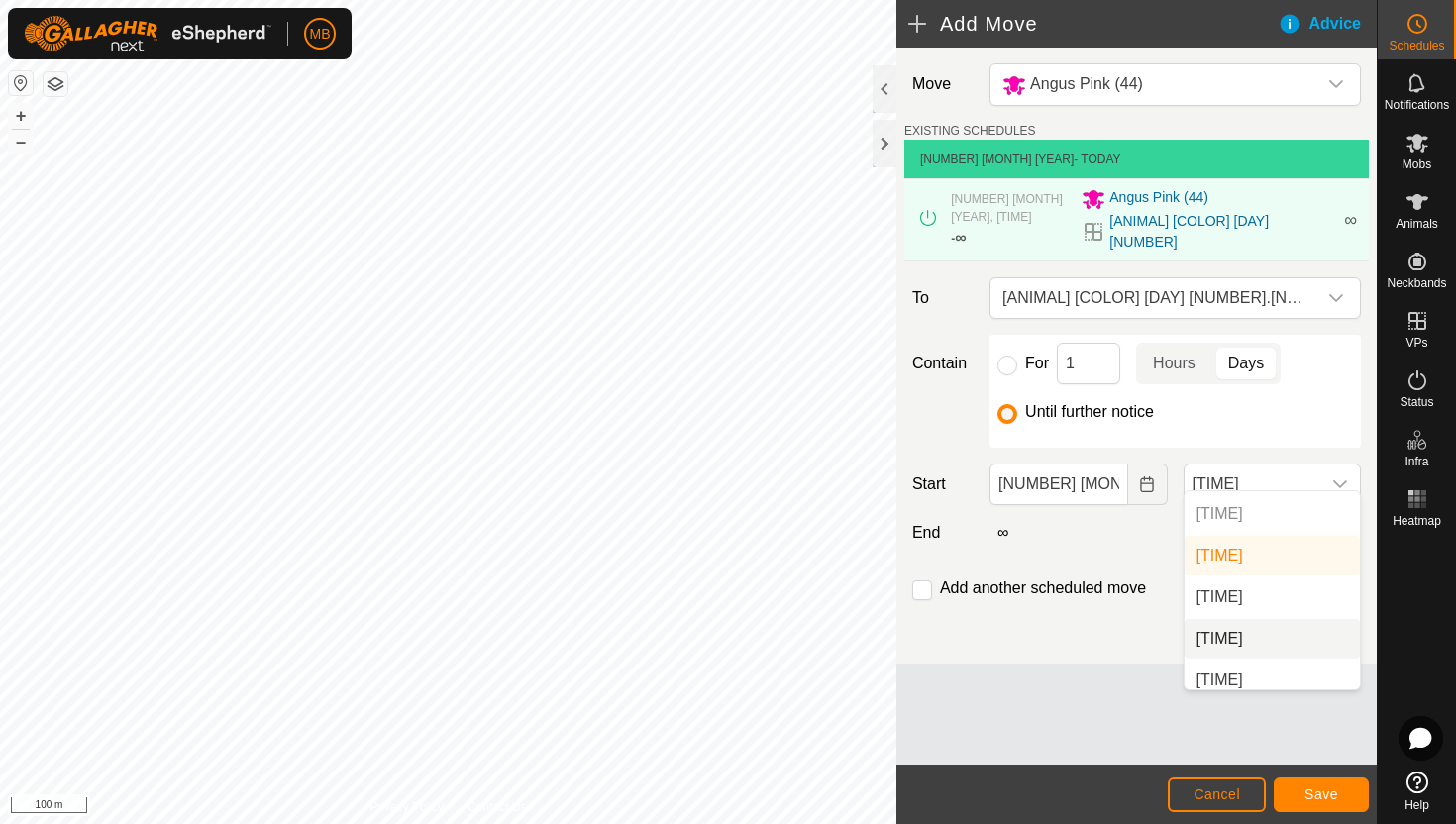 click on "[TIME]" at bounding box center (1272, 639) 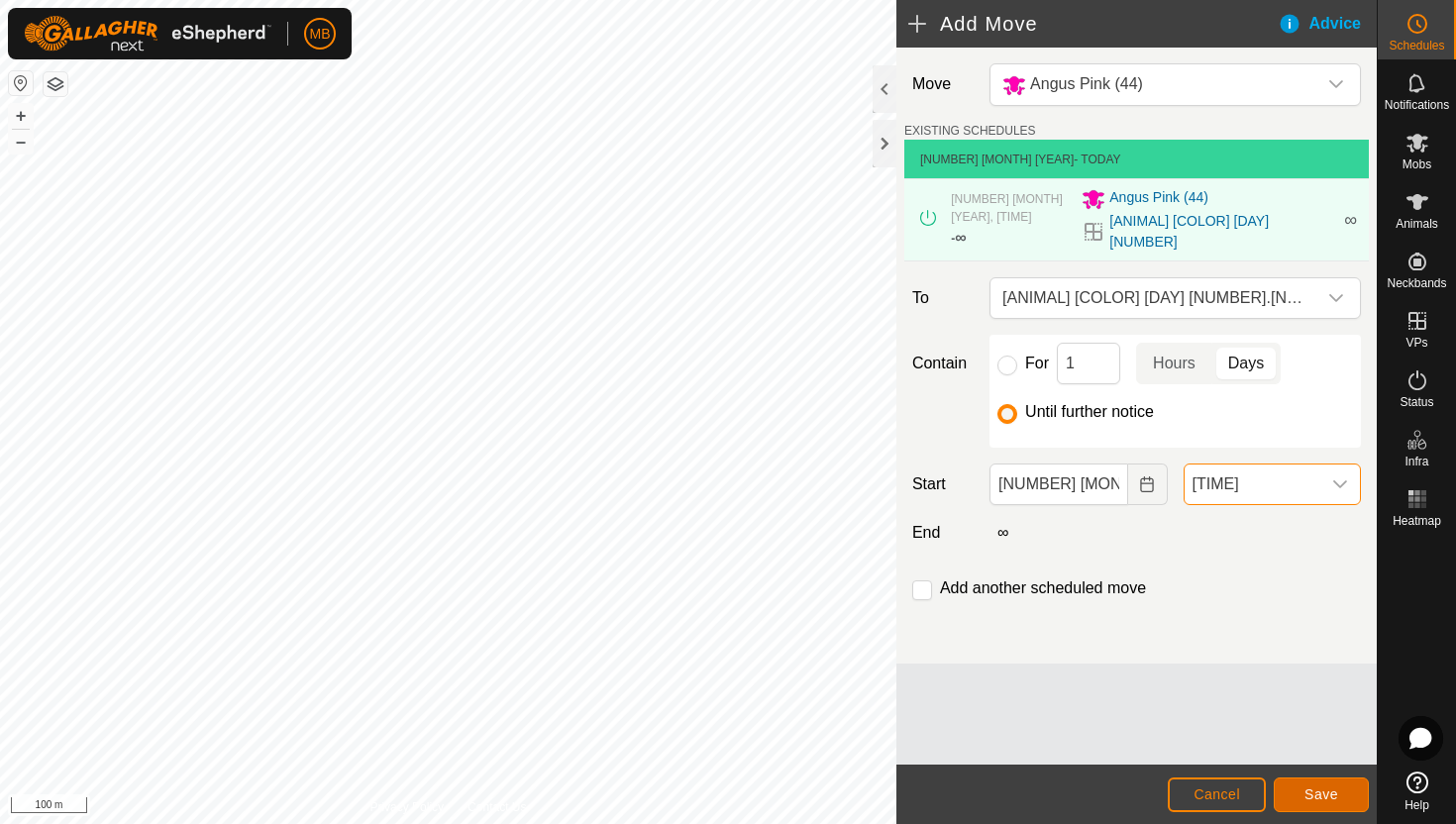 click on "Save" 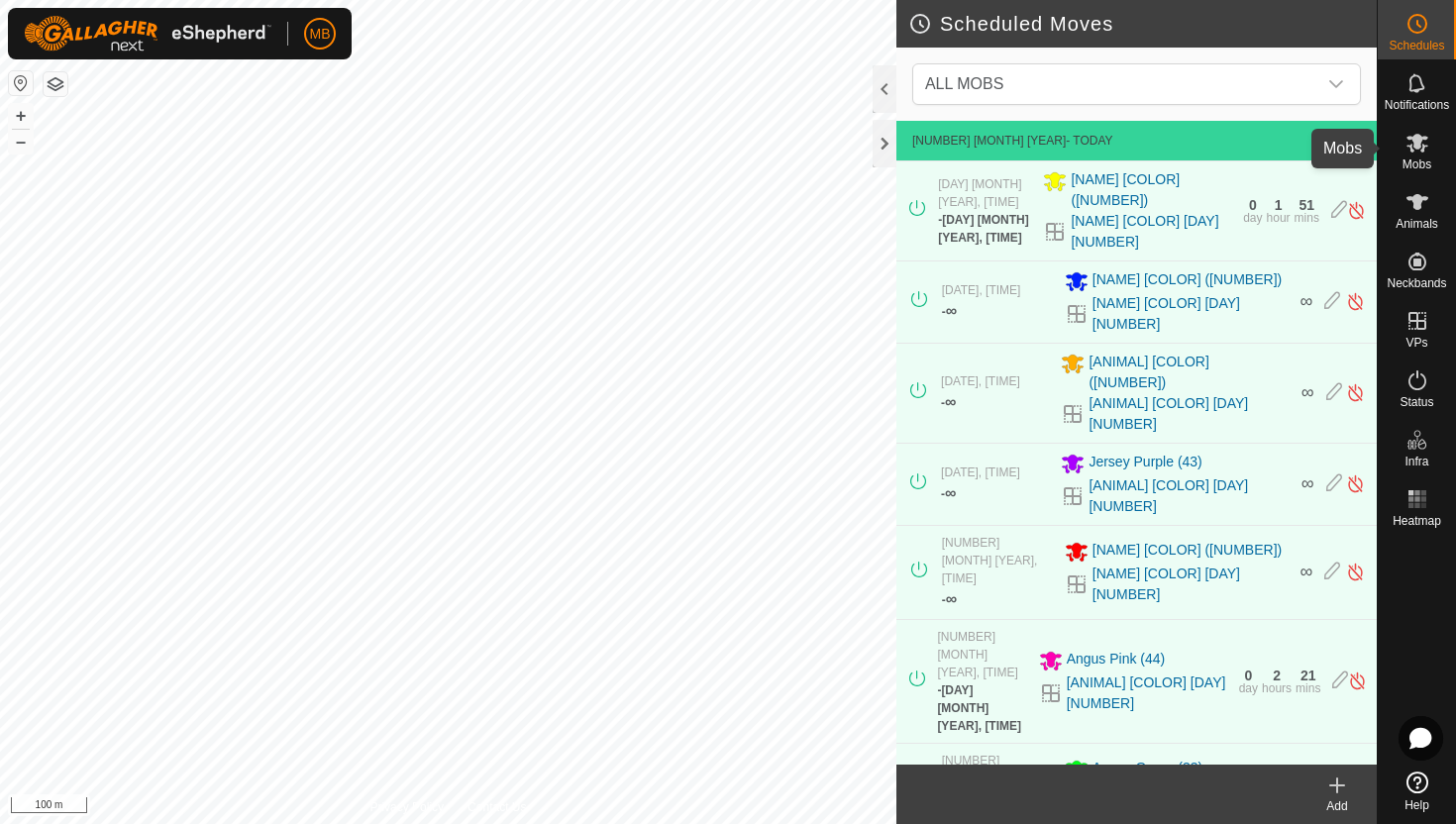 click 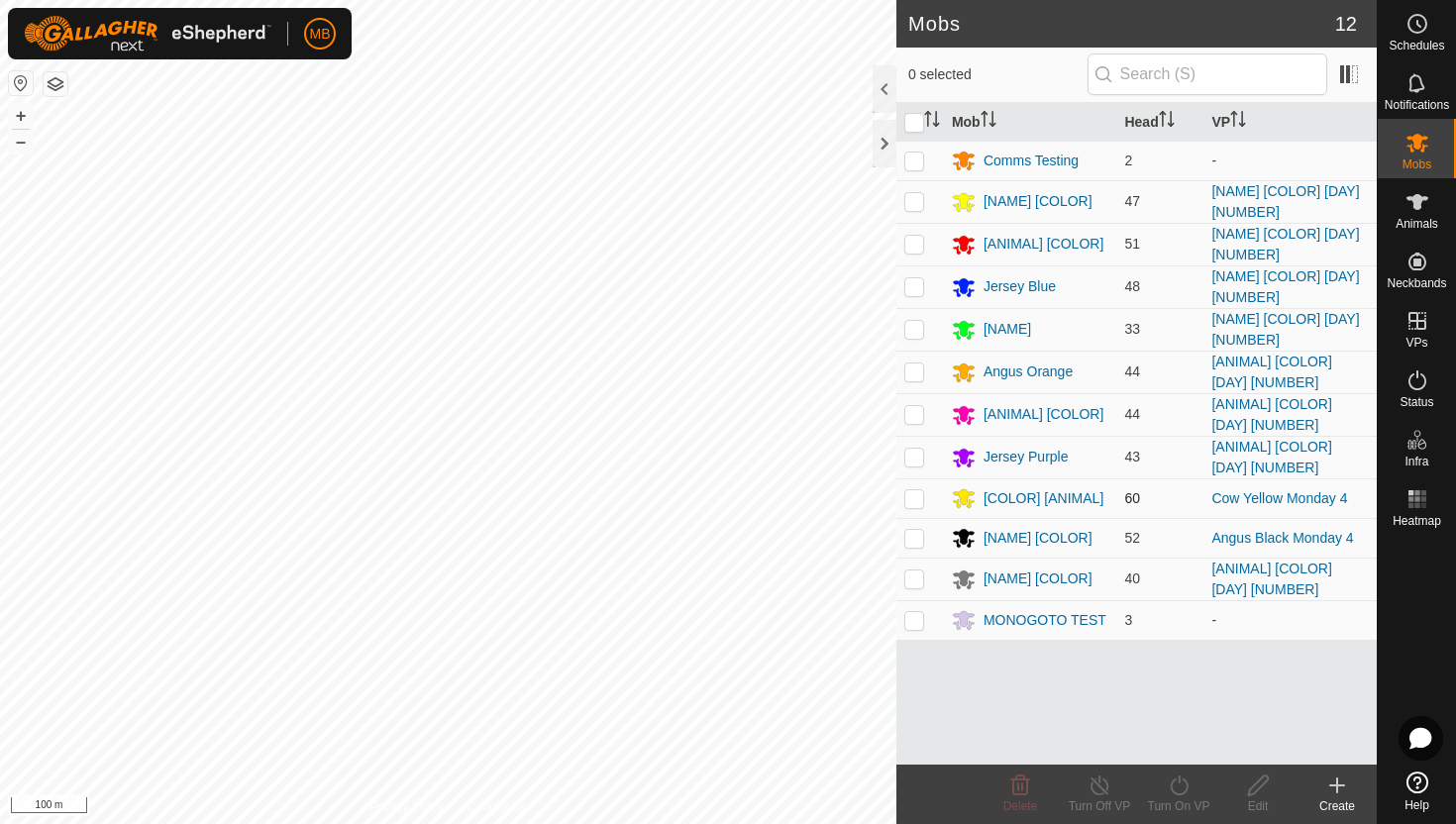 click at bounding box center [914, 498] 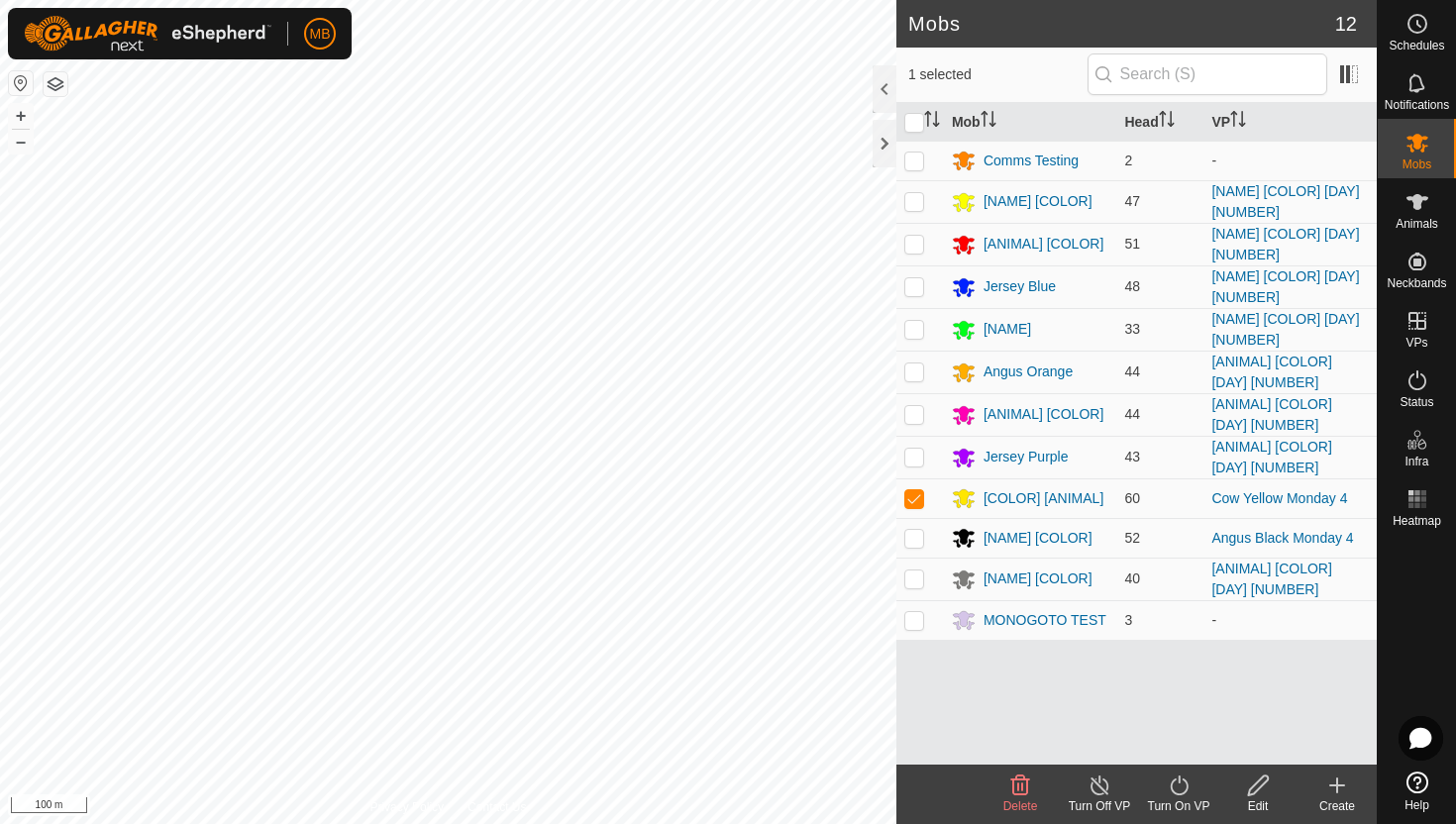 click 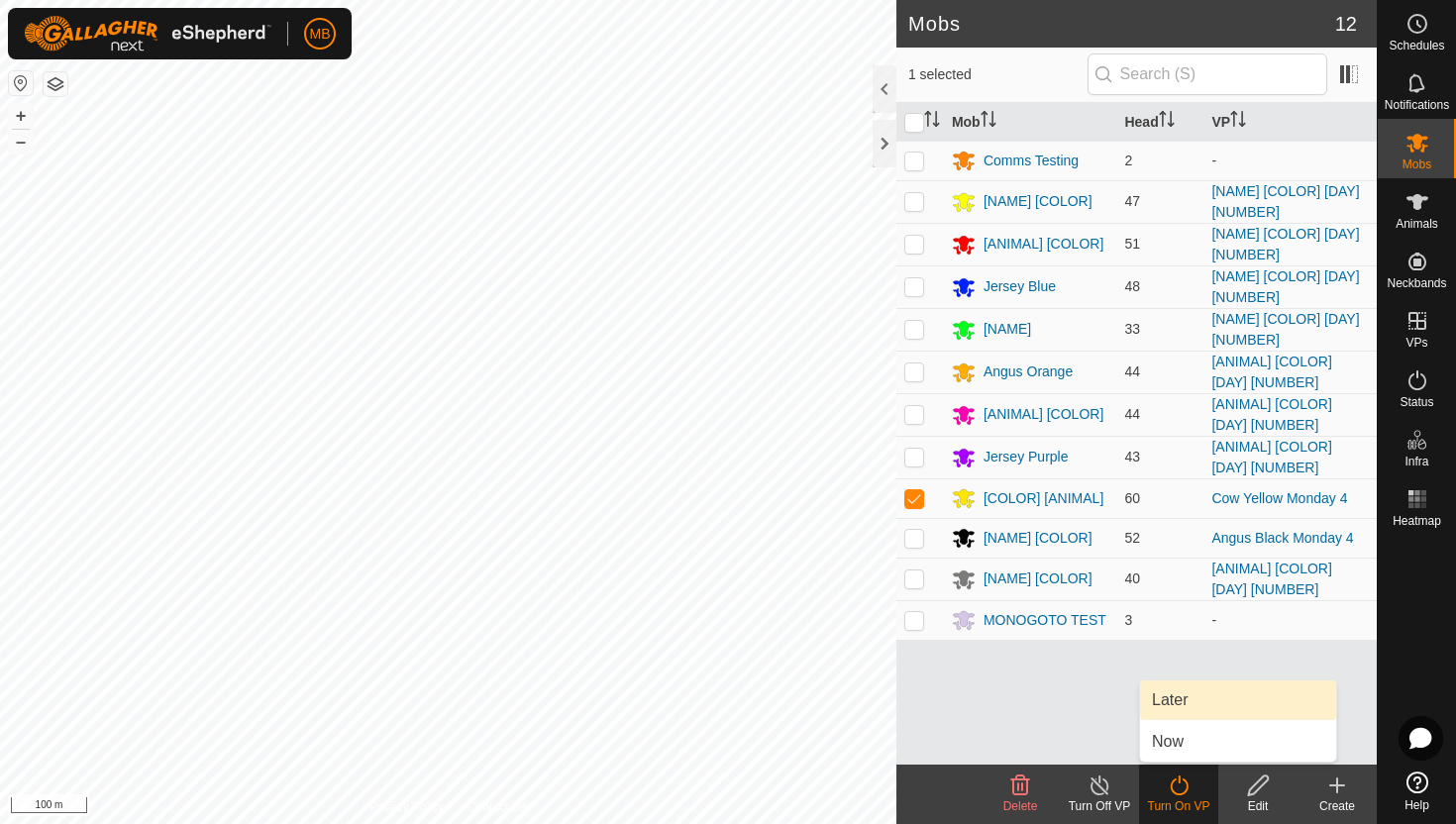 click on "Later" at bounding box center [1238, 700] 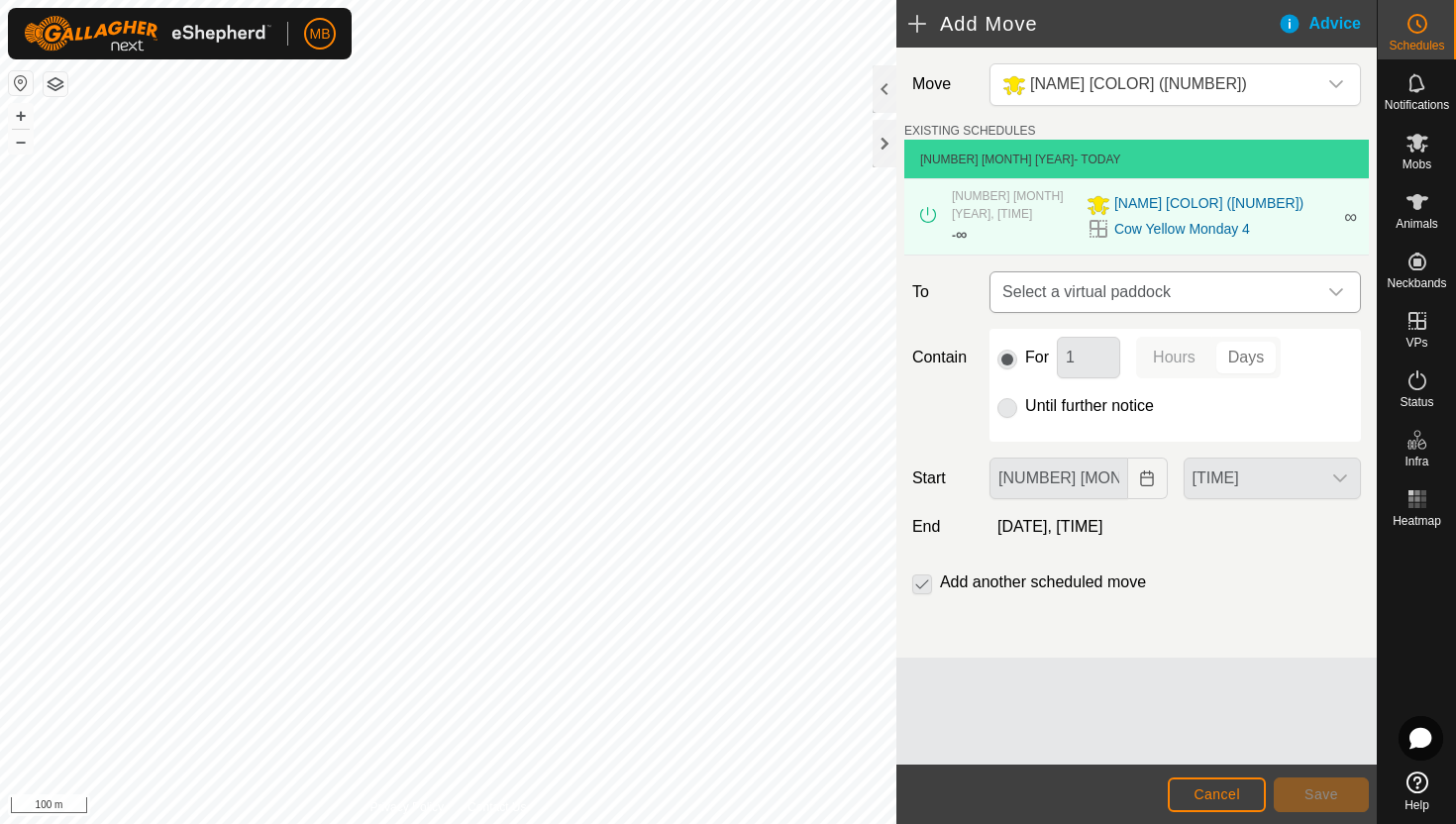 click at bounding box center (1336, 292) 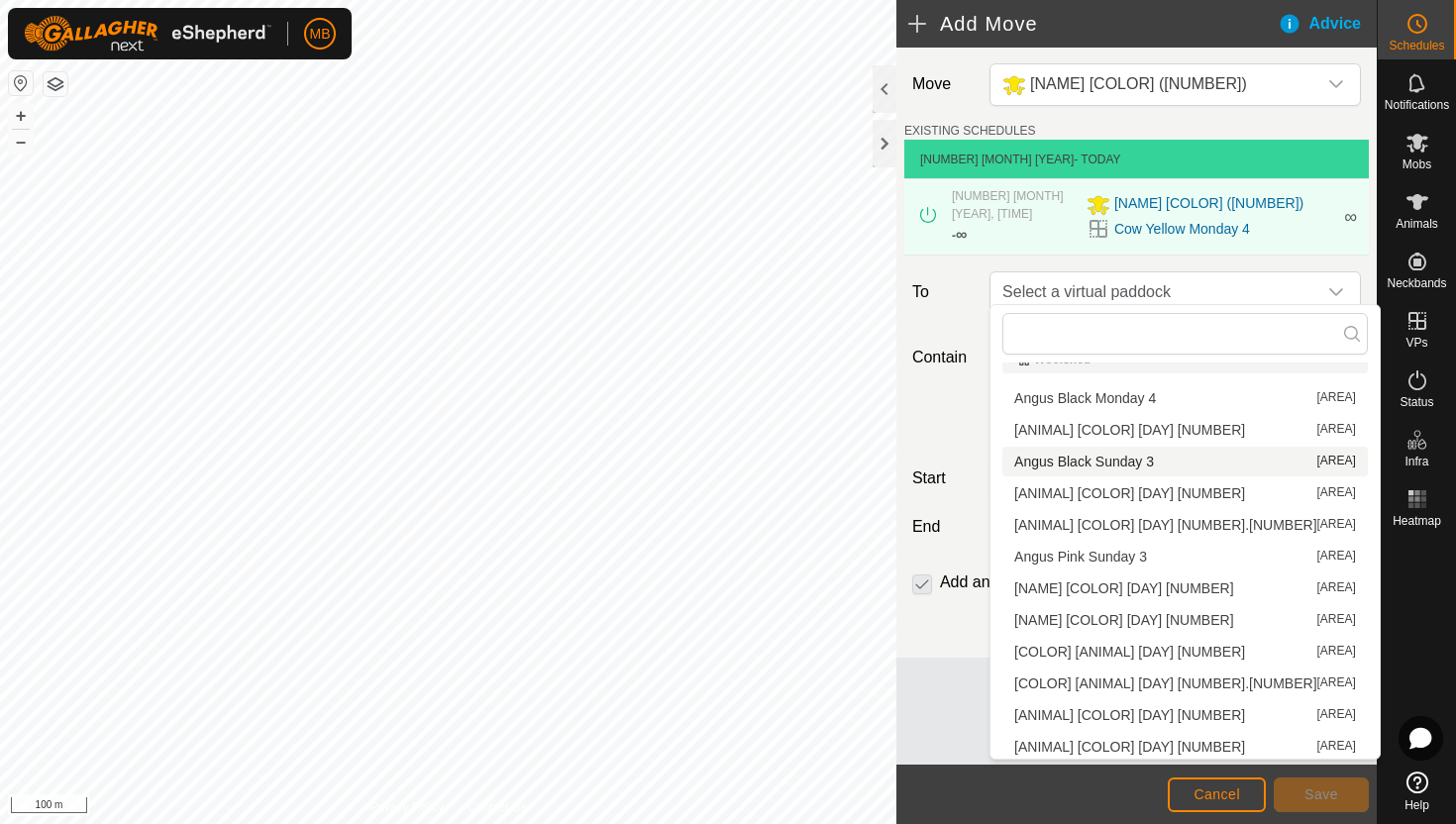 scroll, scrollTop: 26, scrollLeft: 0, axis: vertical 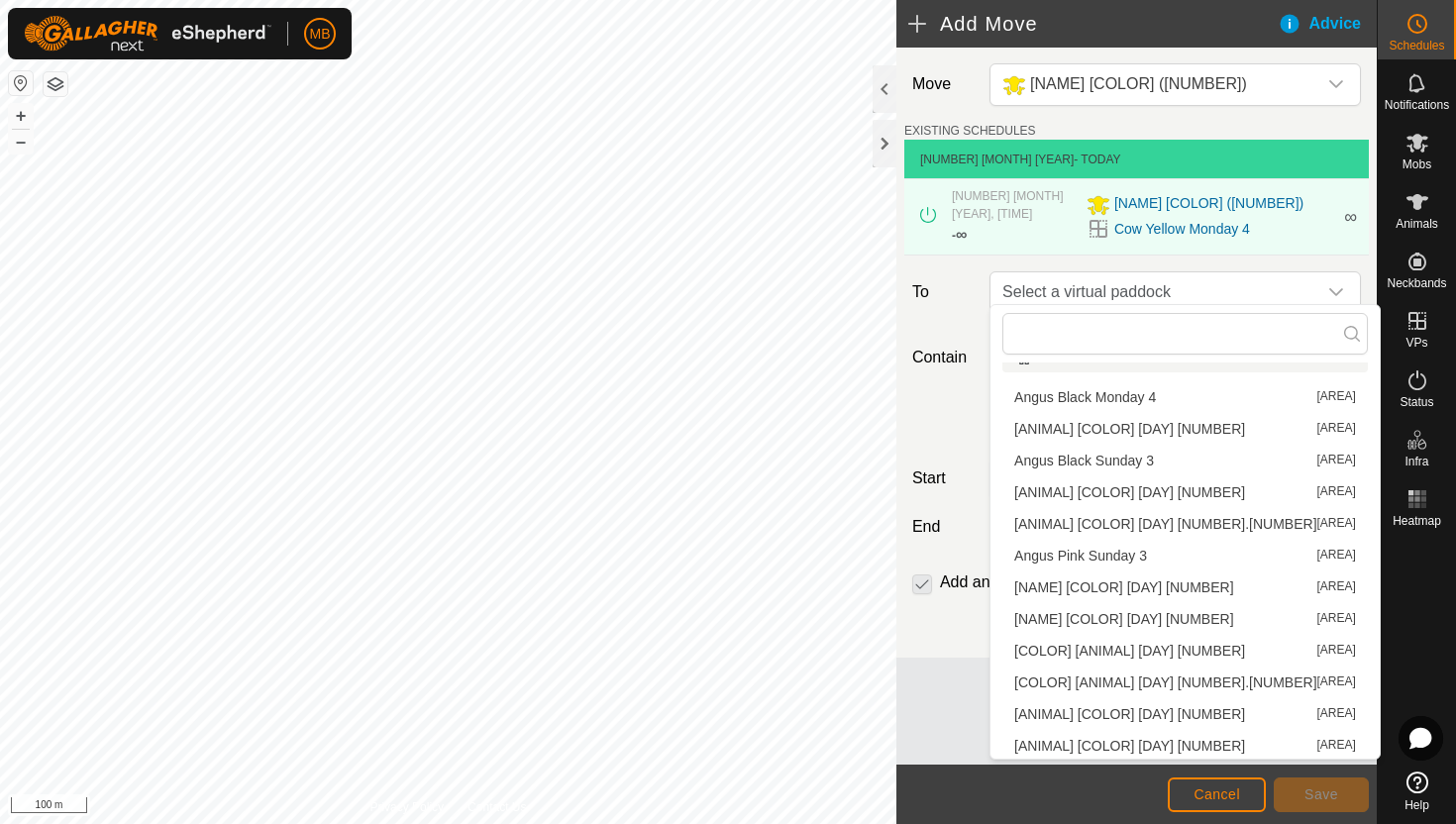 click on "Cow Yellow Monday 4.1  6.1 ha" at bounding box center [1185, 619] 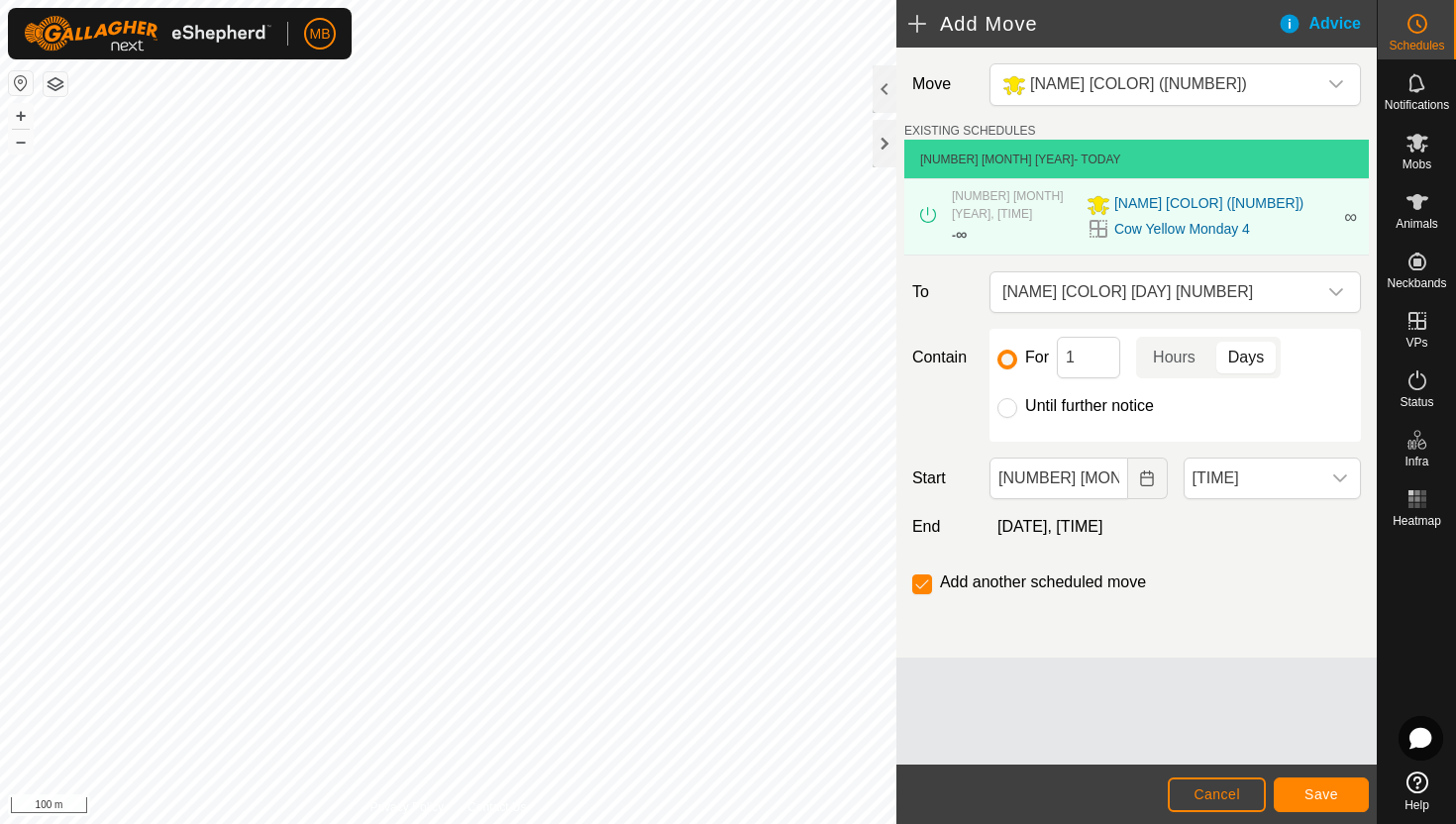 click on "Until further notice" 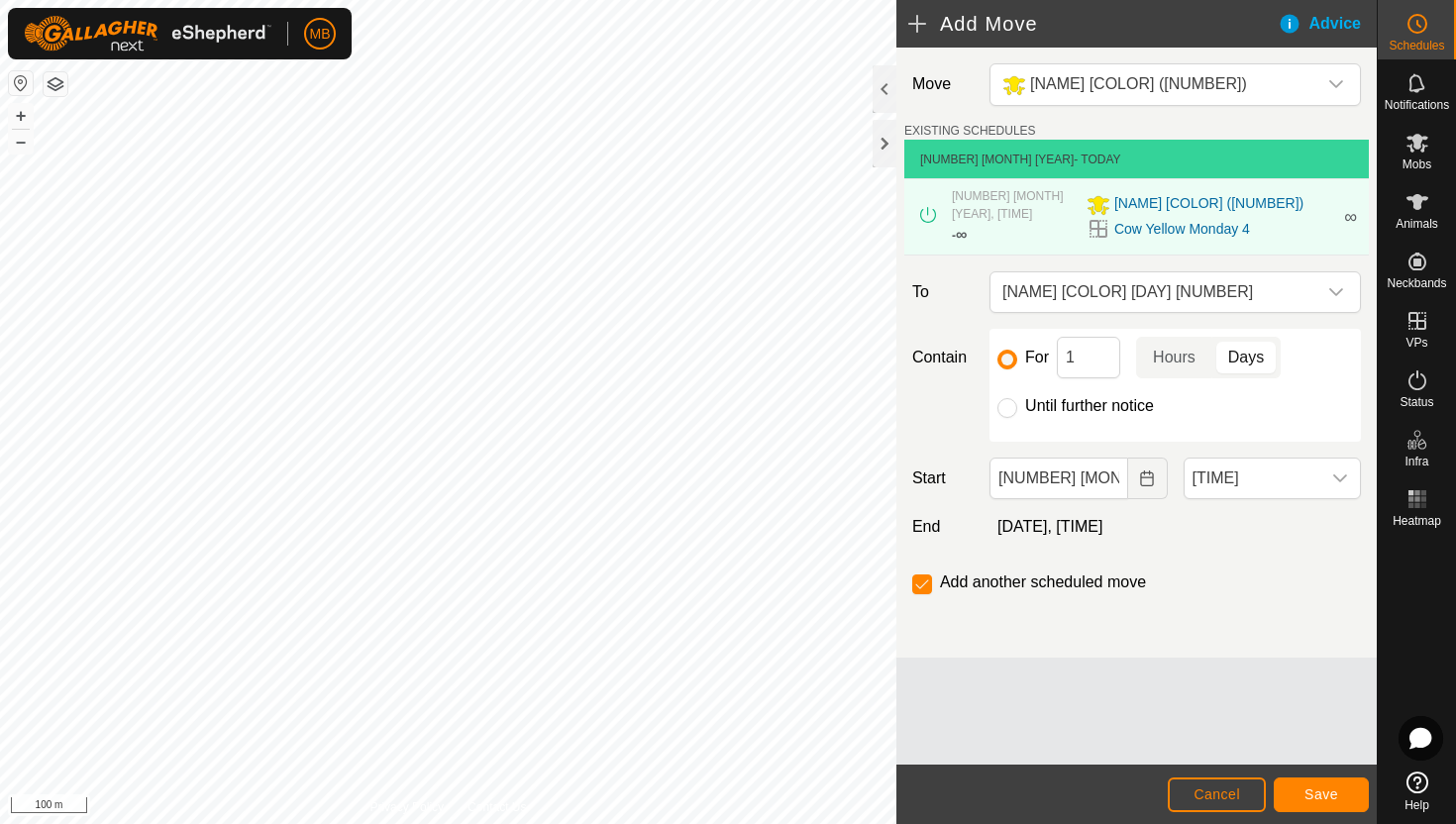 click on "Until further notice" at bounding box center [1007, 408] 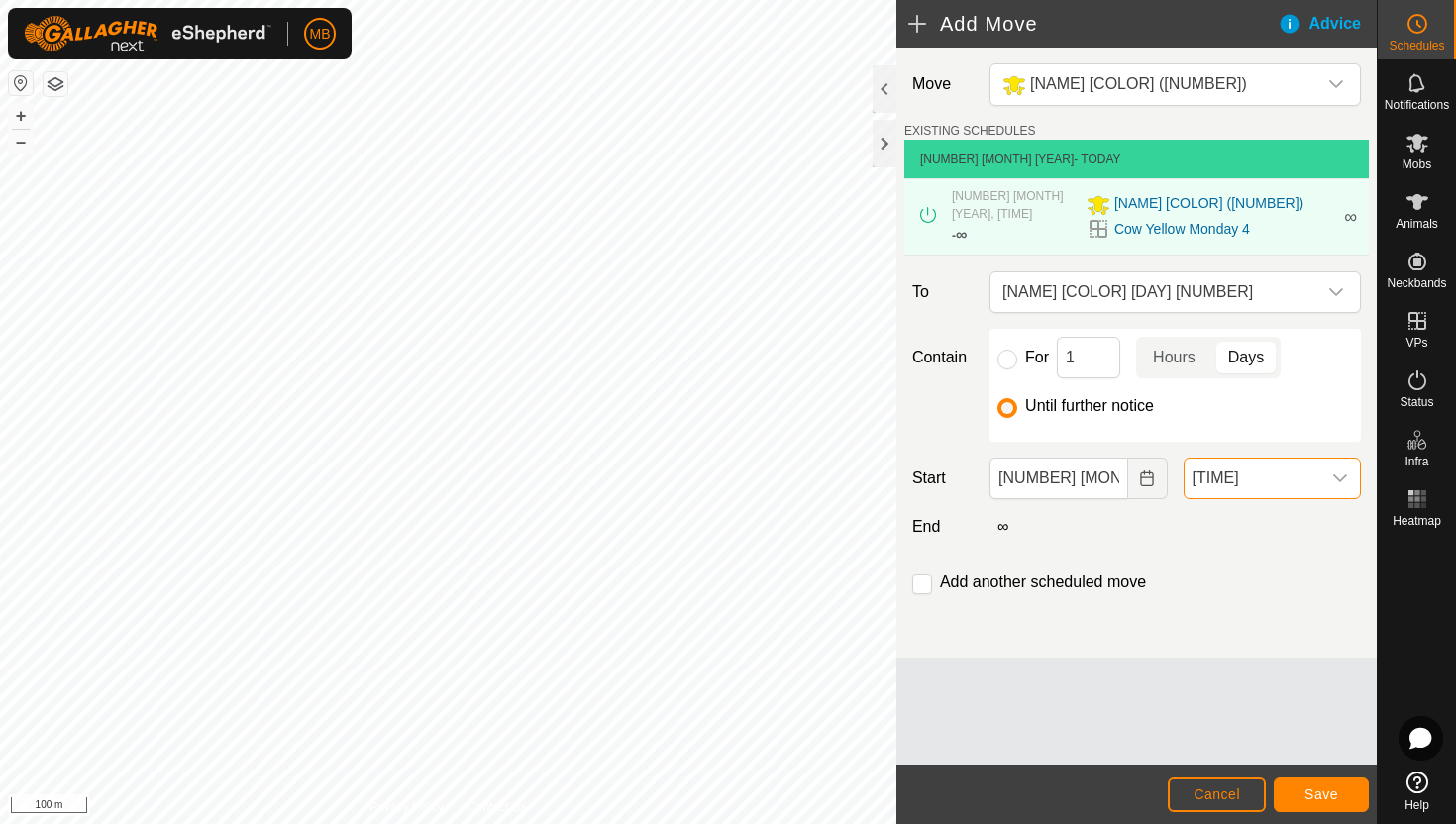 click on "[TIME]" at bounding box center [1252, 478] 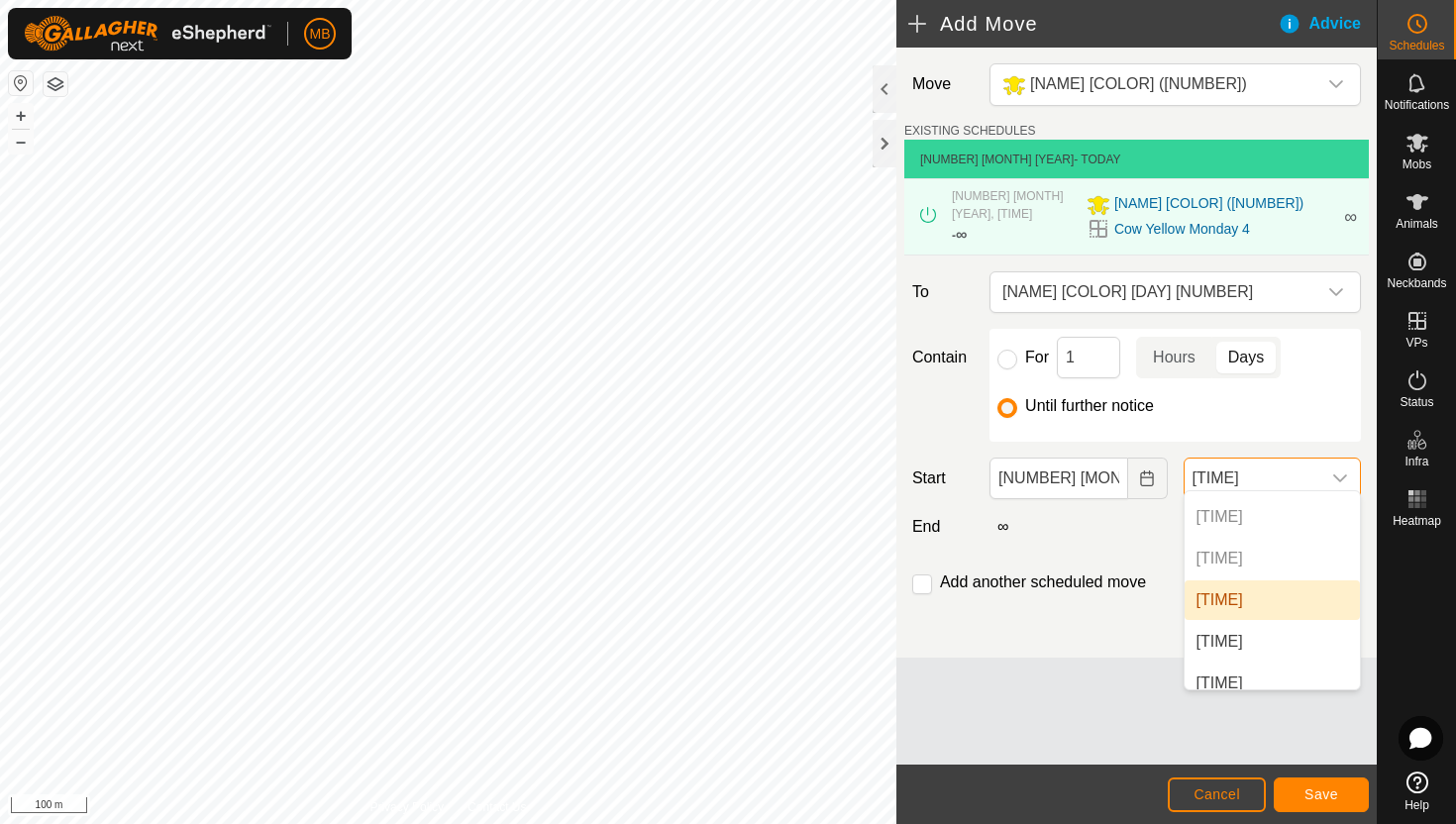 scroll, scrollTop: 1008, scrollLeft: 0, axis: vertical 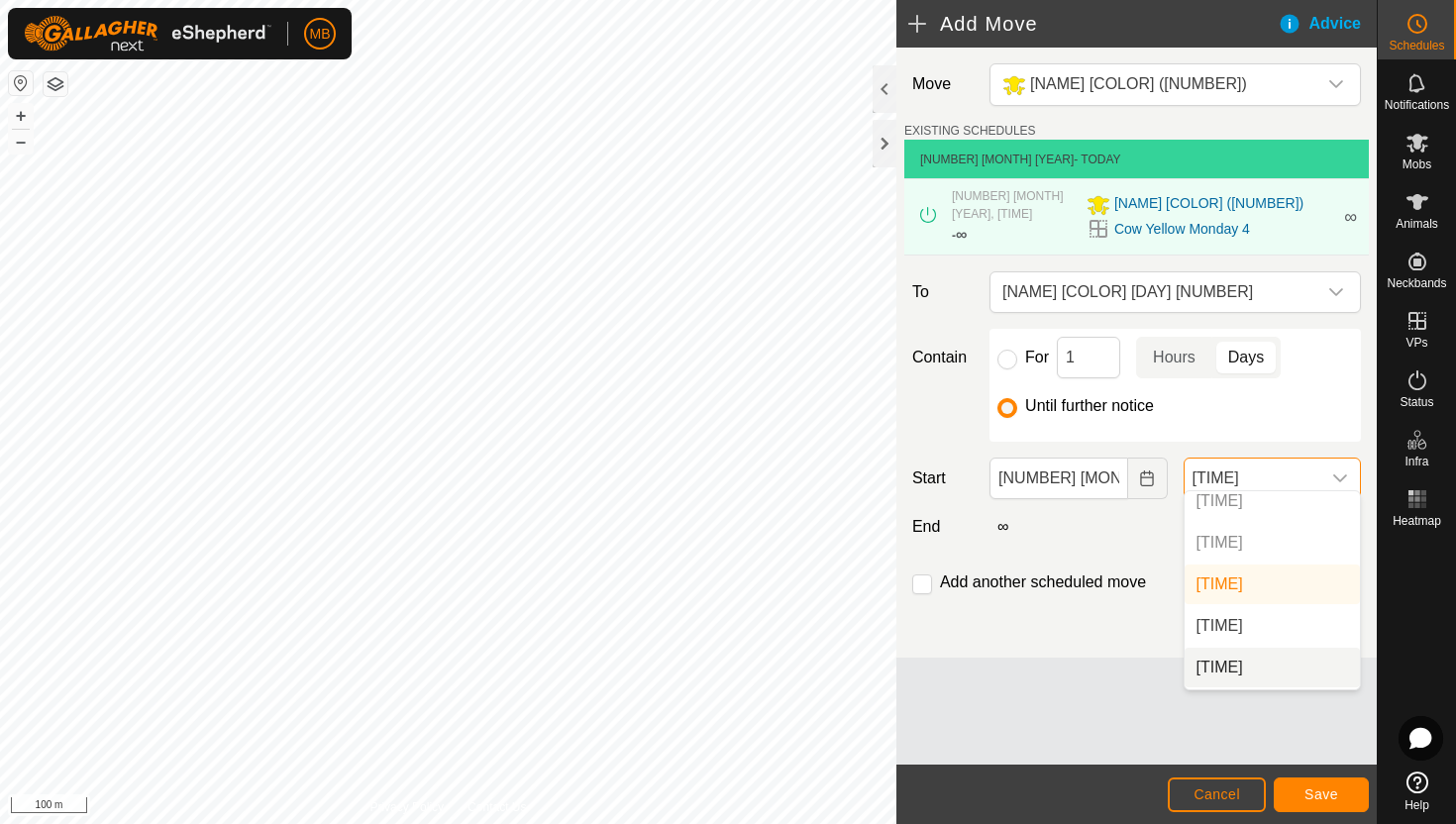 click on "[TIME]" at bounding box center [1272, 668] 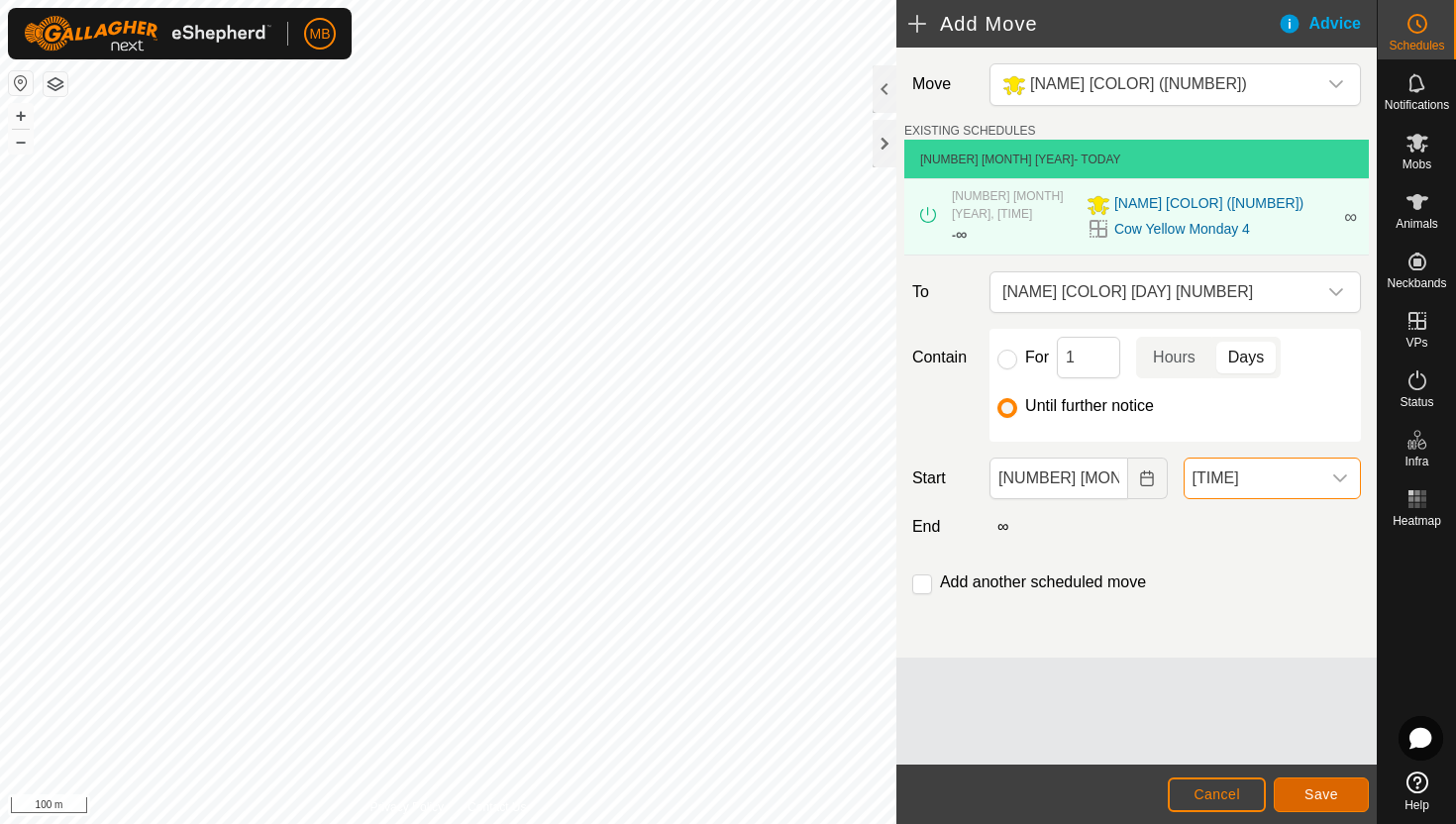 click on "Save" 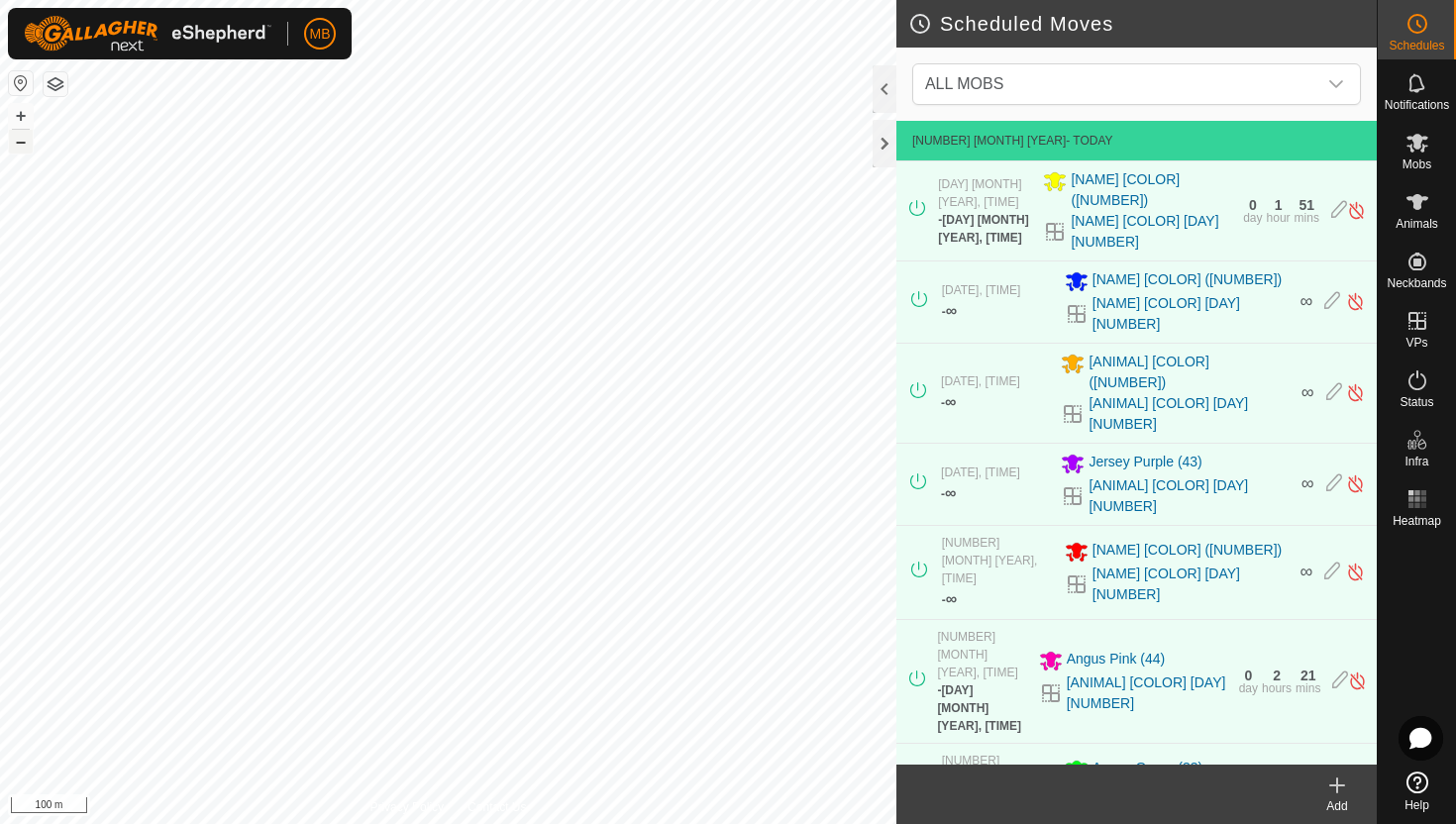 click on "–" at bounding box center (21, 142) 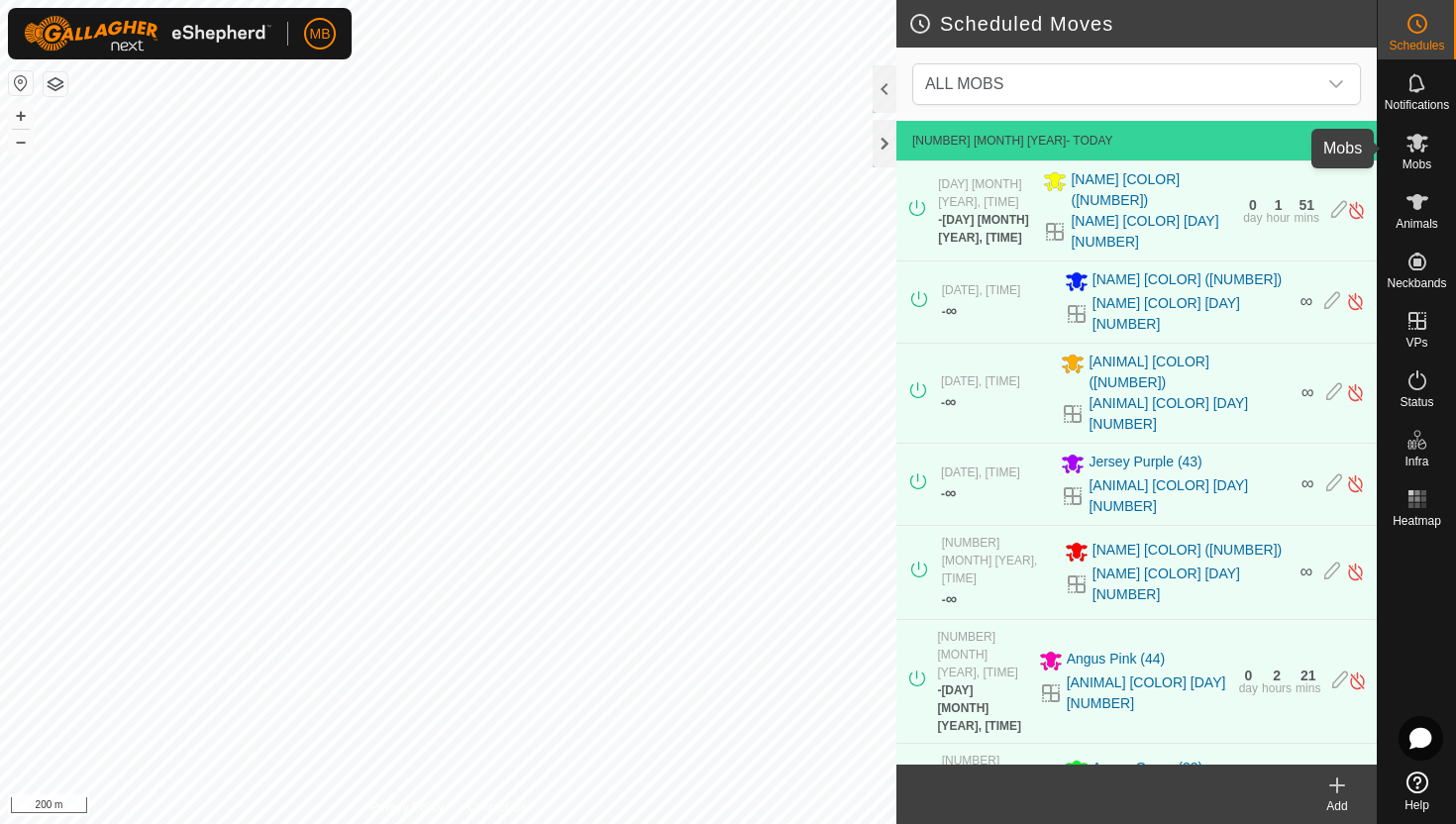 click 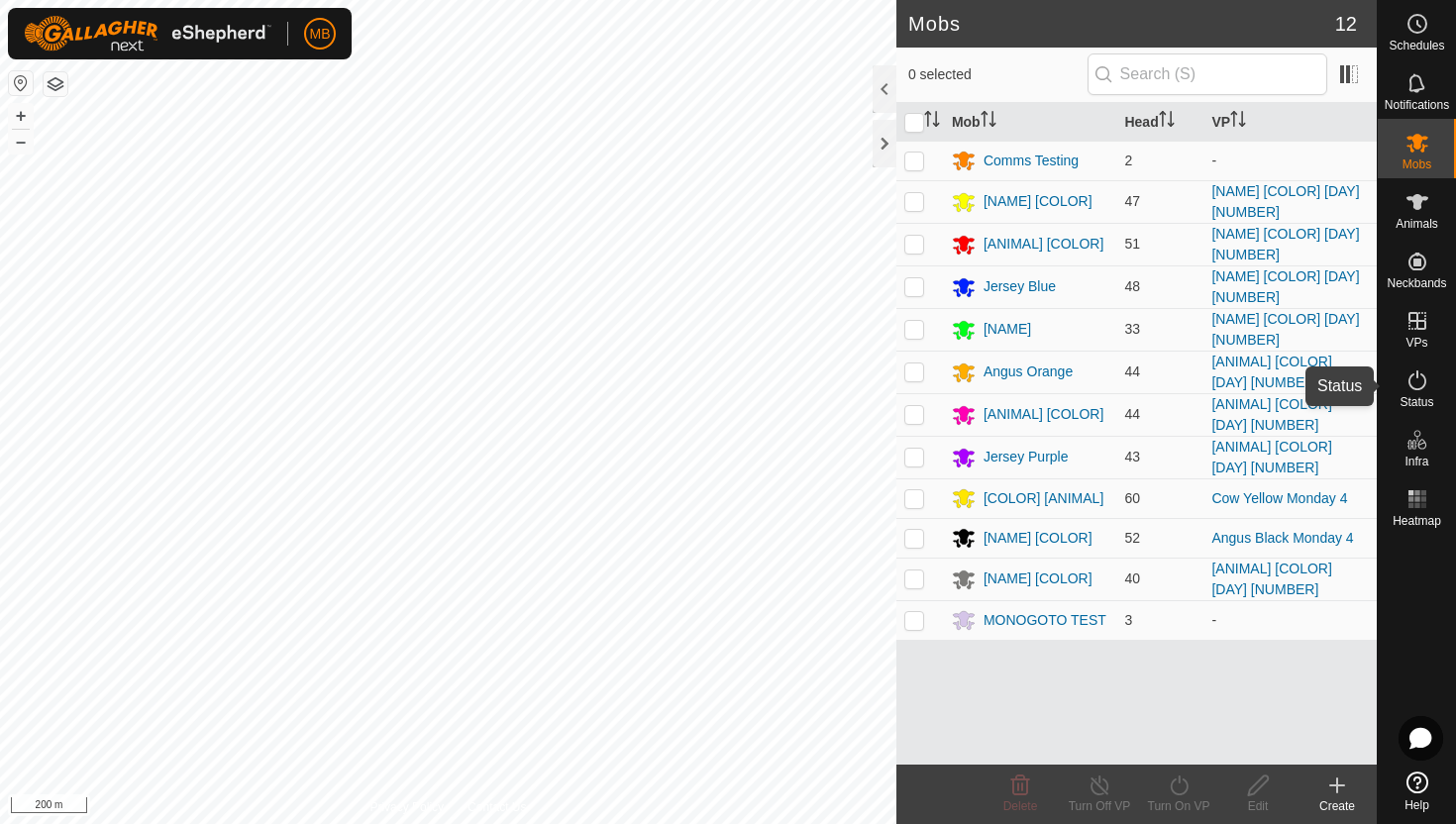 click 